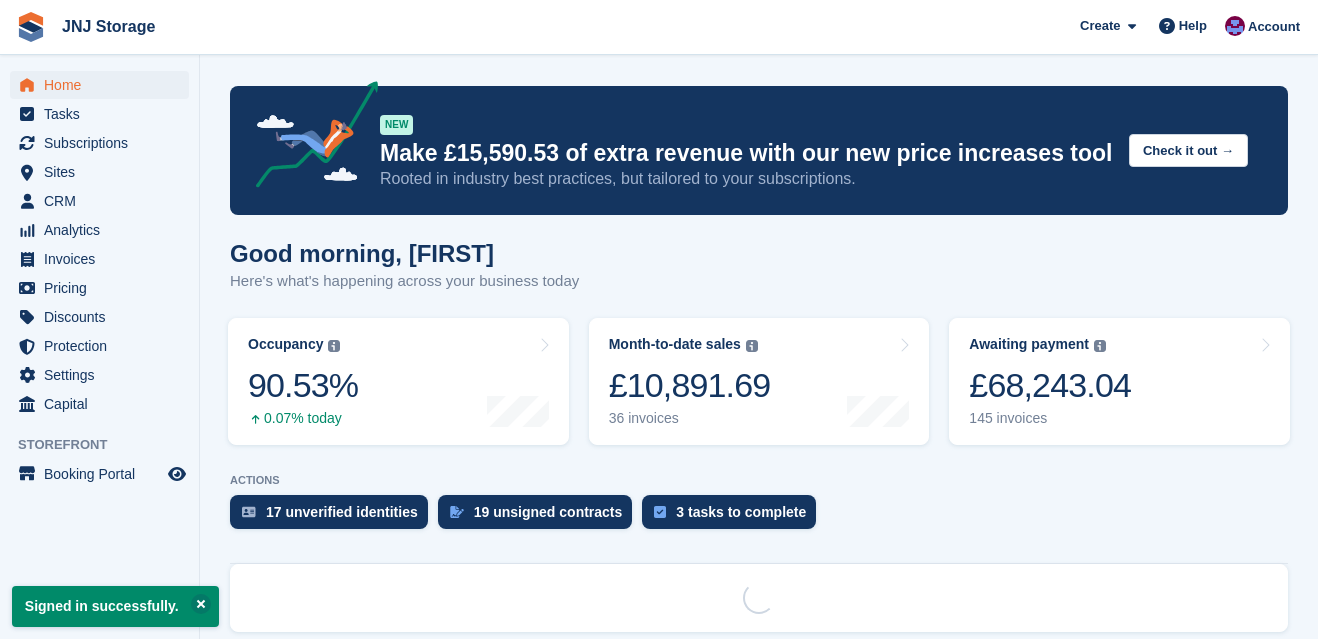 scroll, scrollTop: 0, scrollLeft: 0, axis: both 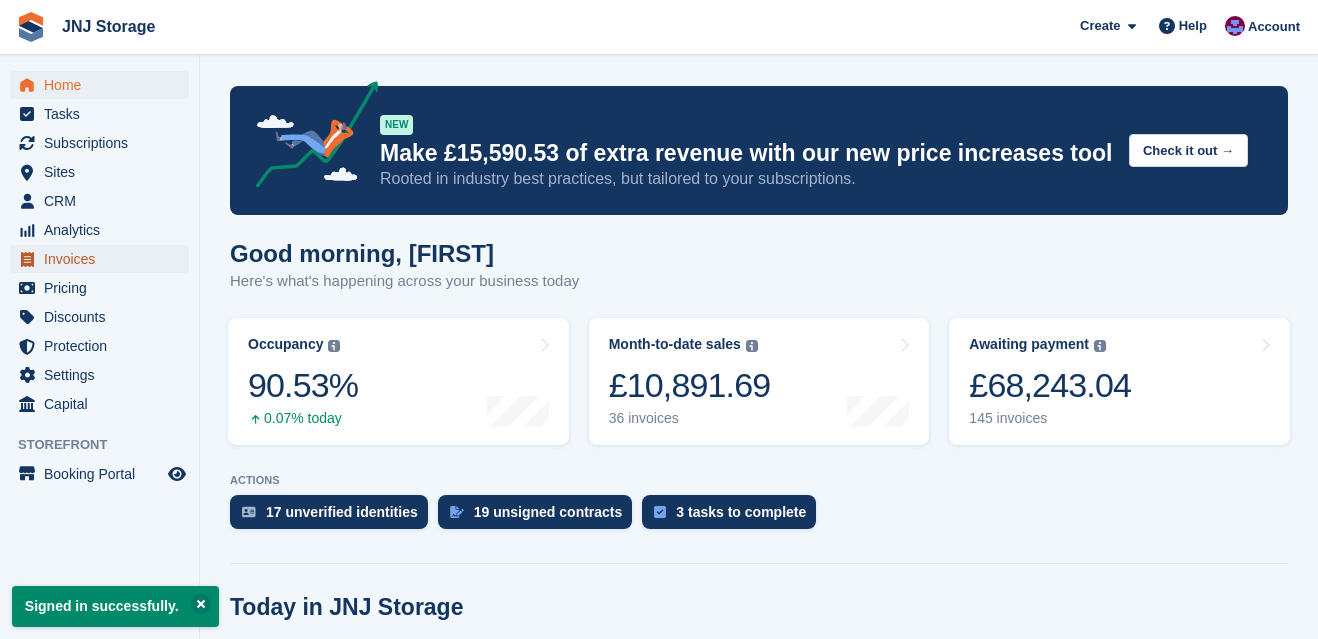 click on "Invoices" at bounding box center [104, 259] 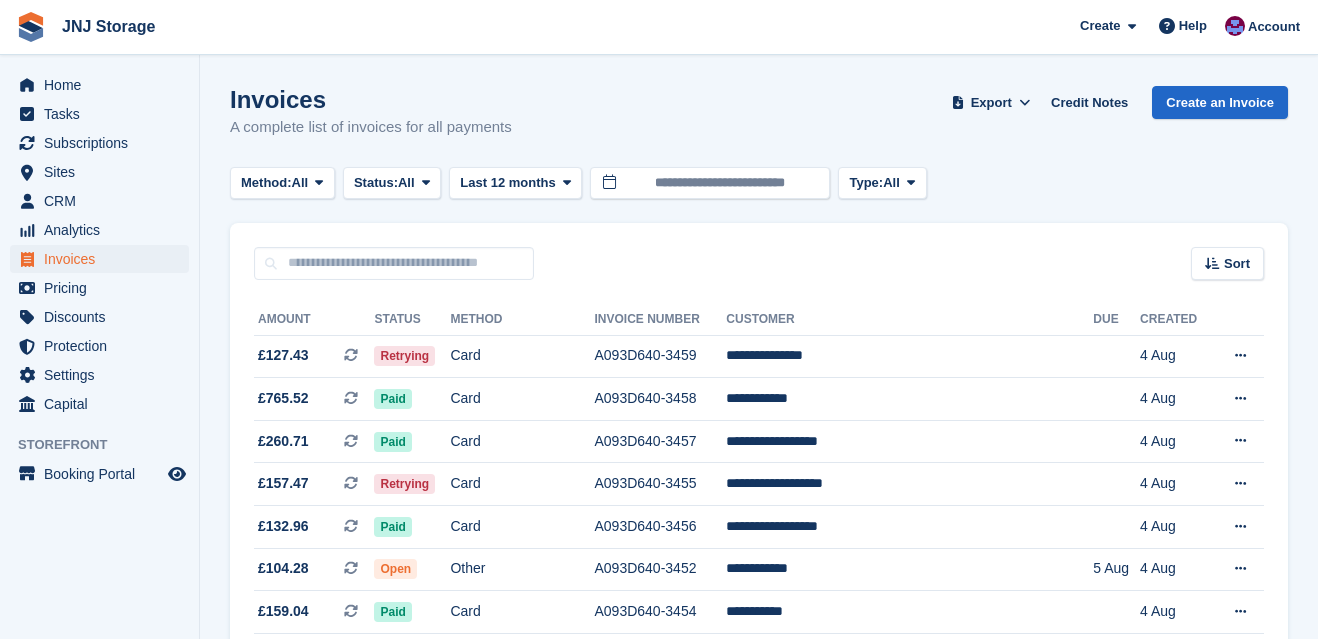 scroll, scrollTop: 0, scrollLeft: 0, axis: both 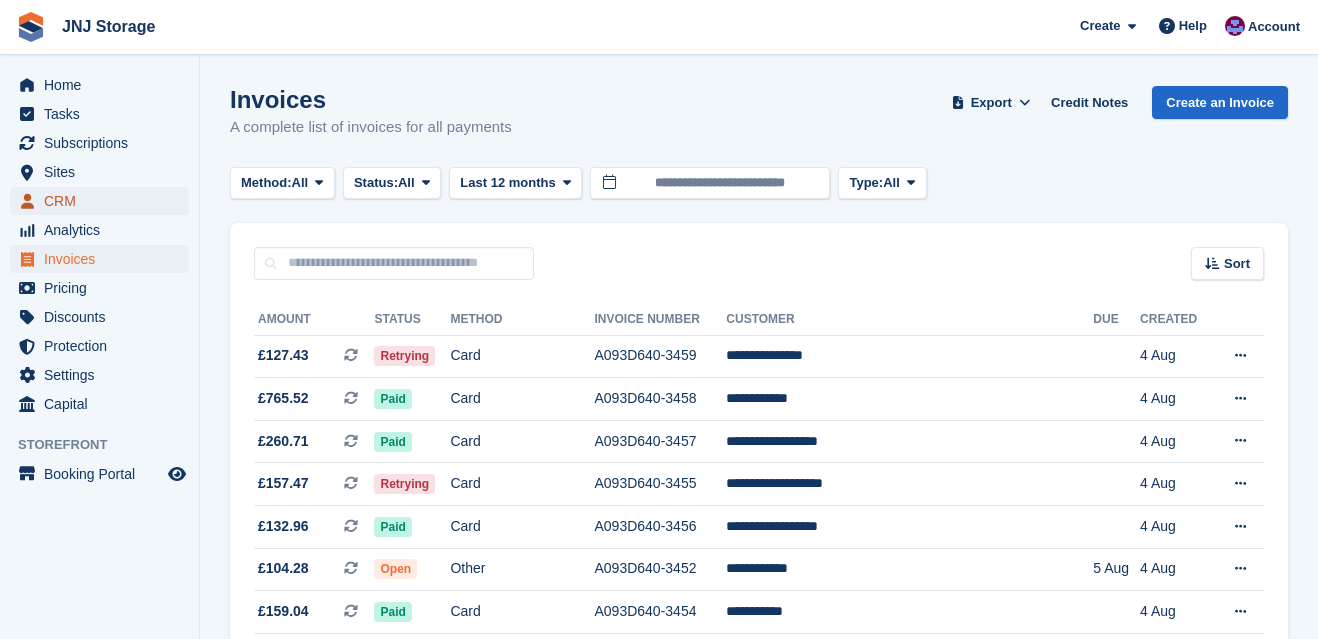 click on "CRM" at bounding box center [104, 201] 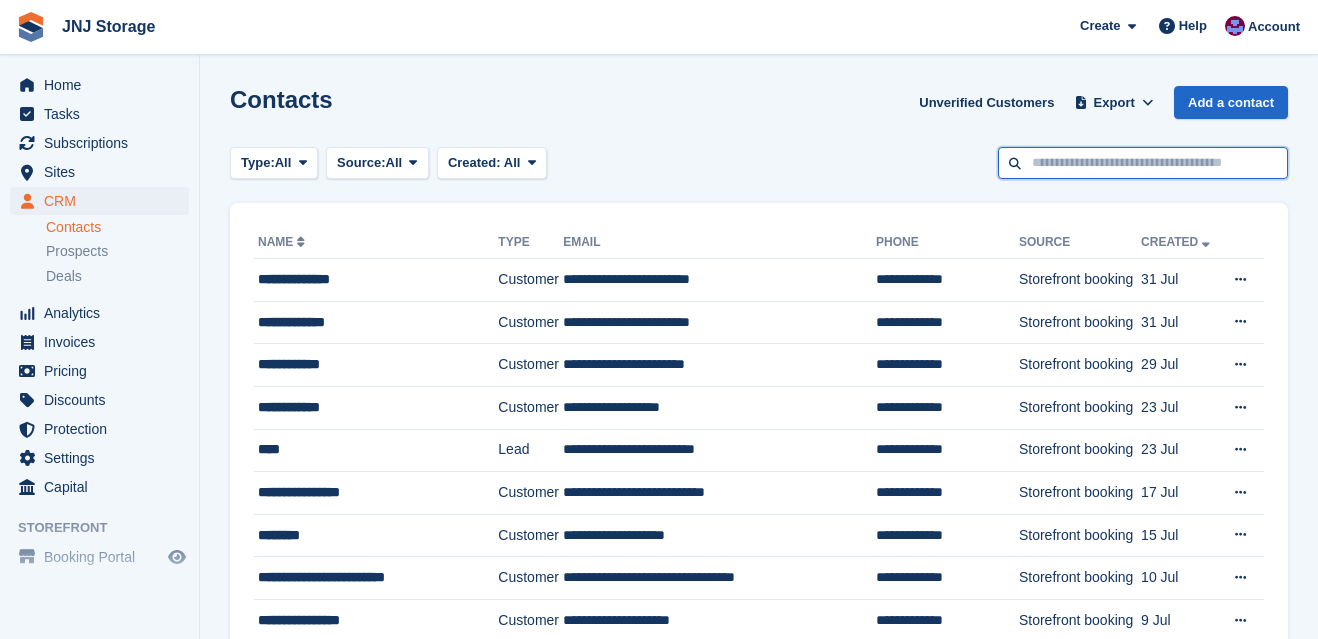 click at bounding box center (1143, 163) 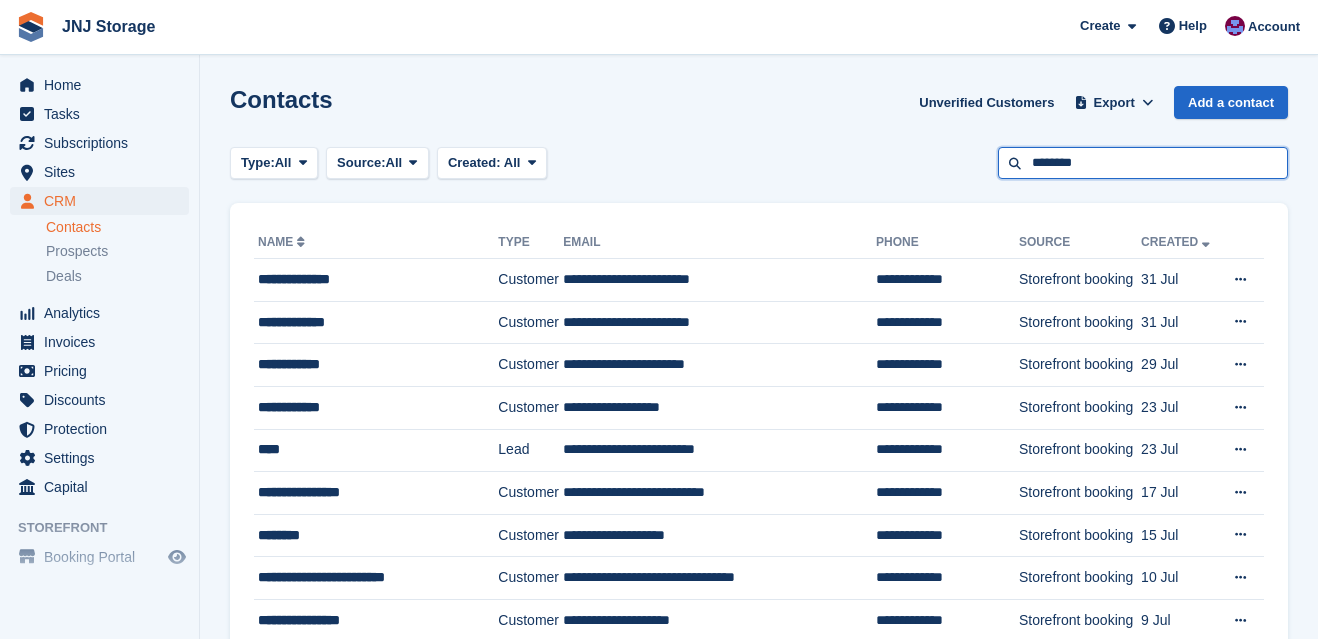 type on "********" 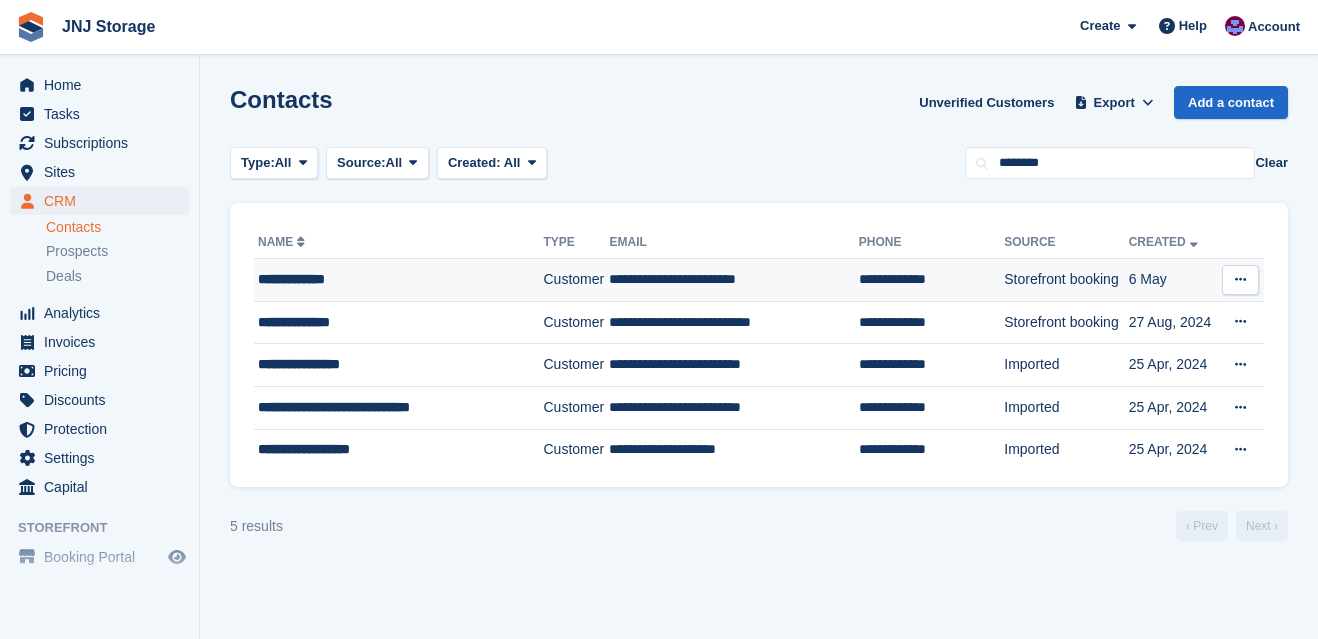 click on "**********" at bounding box center (389, 279) 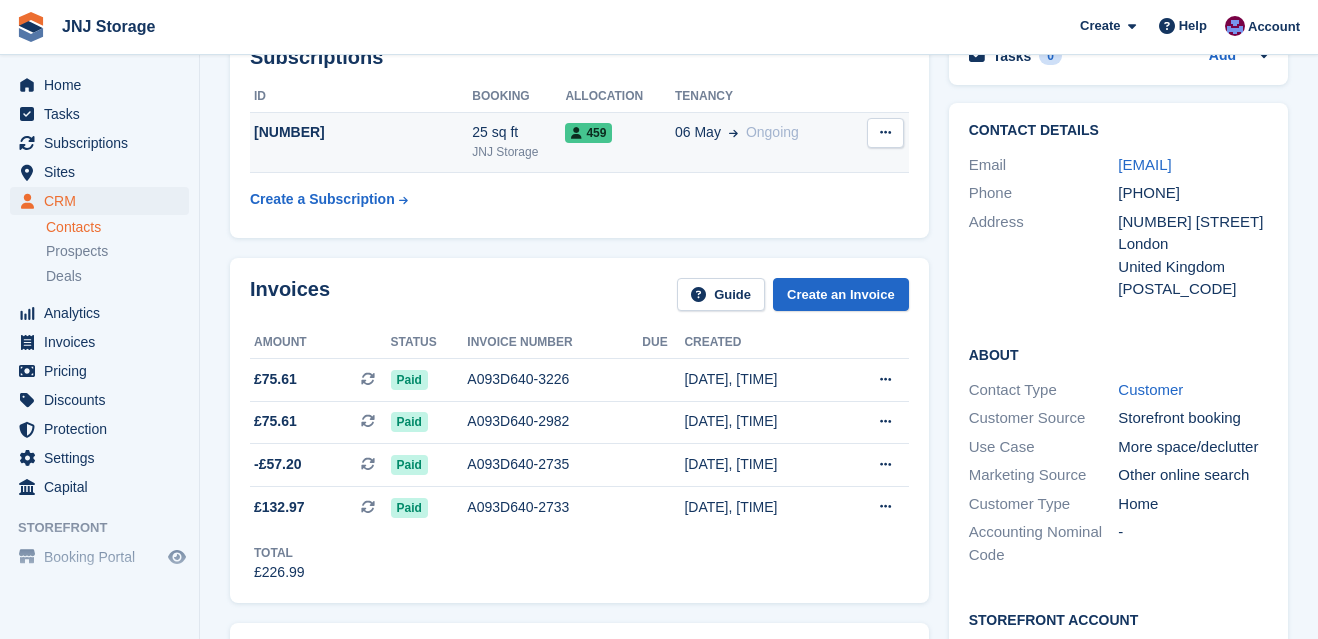 scroll, scrollTop: 0, scrollLeft: 0, axis: both 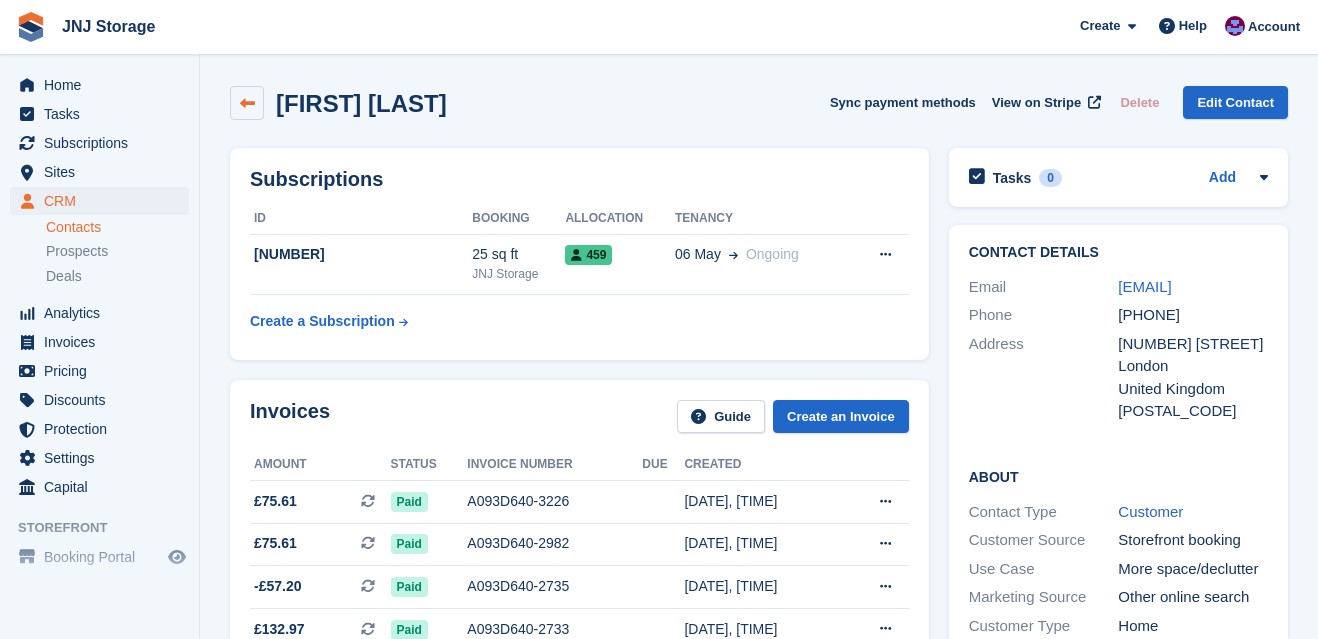 click at bounding box center (247, 103) 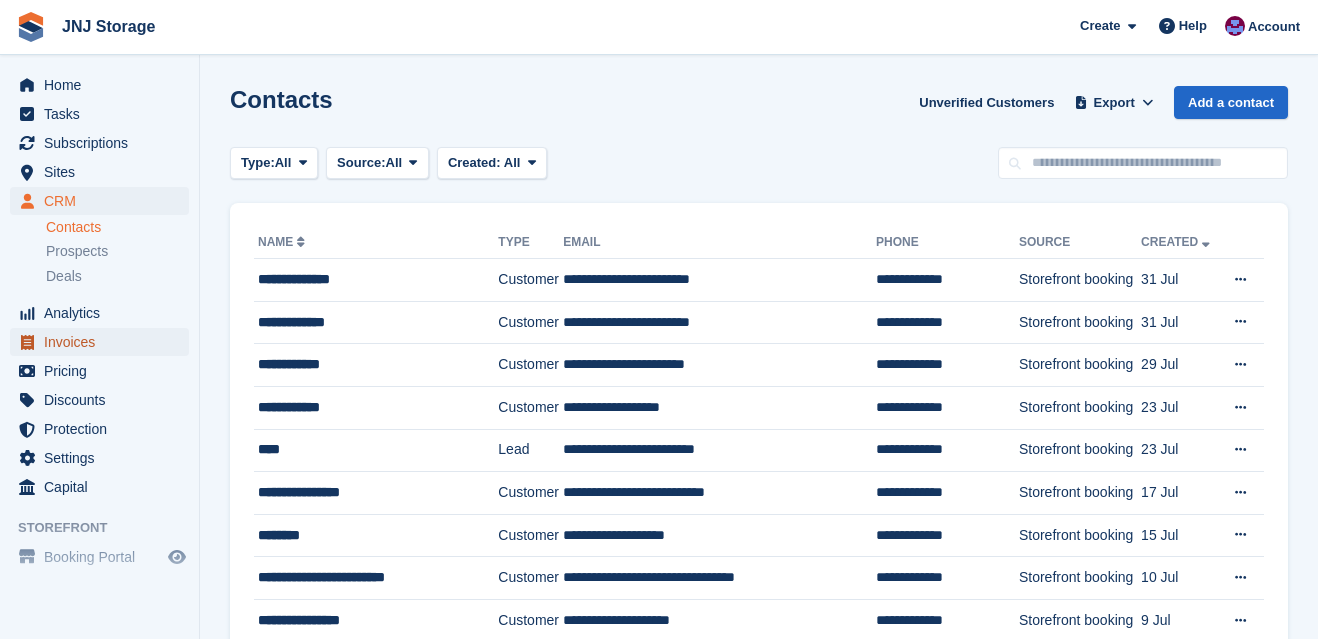click on "Invoices" at bounding box center (104, 342) 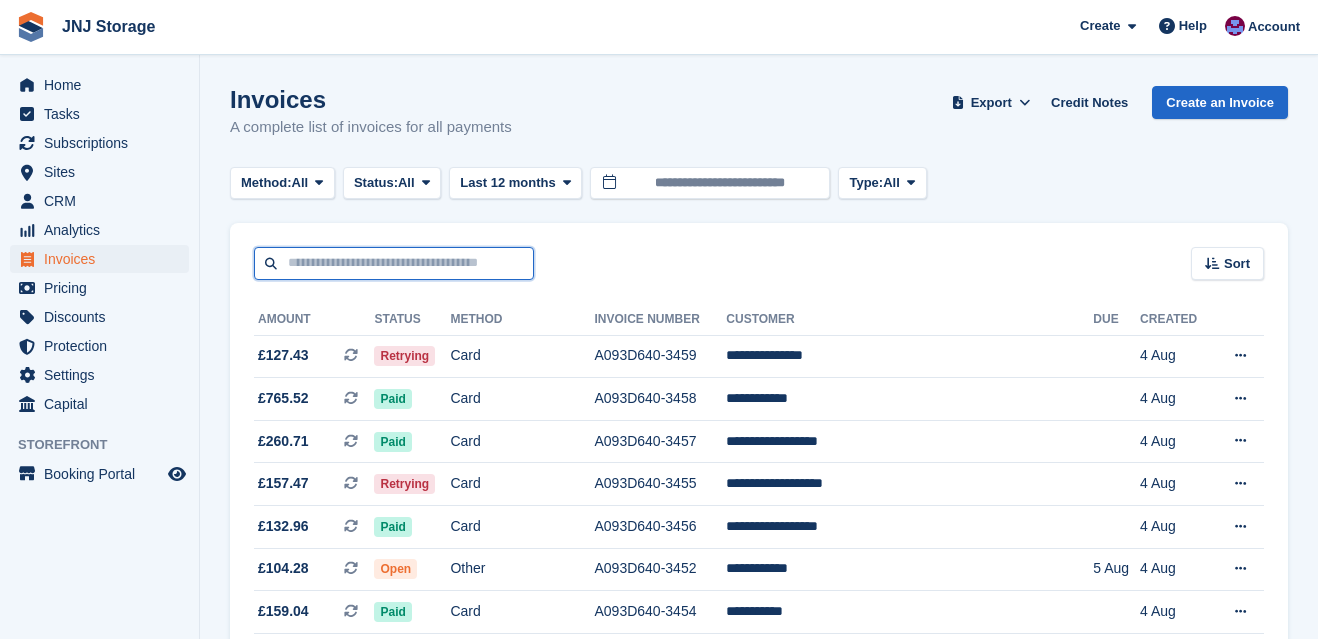 click at bounding box center [394, 263] 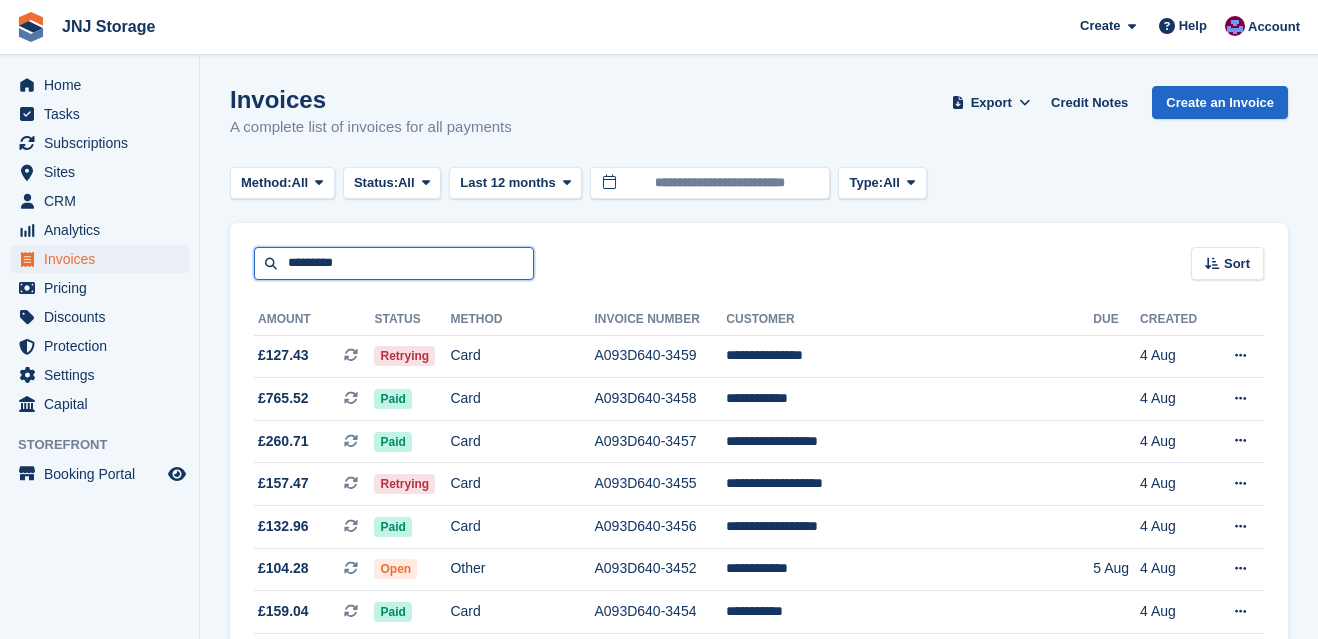 type on "*********" 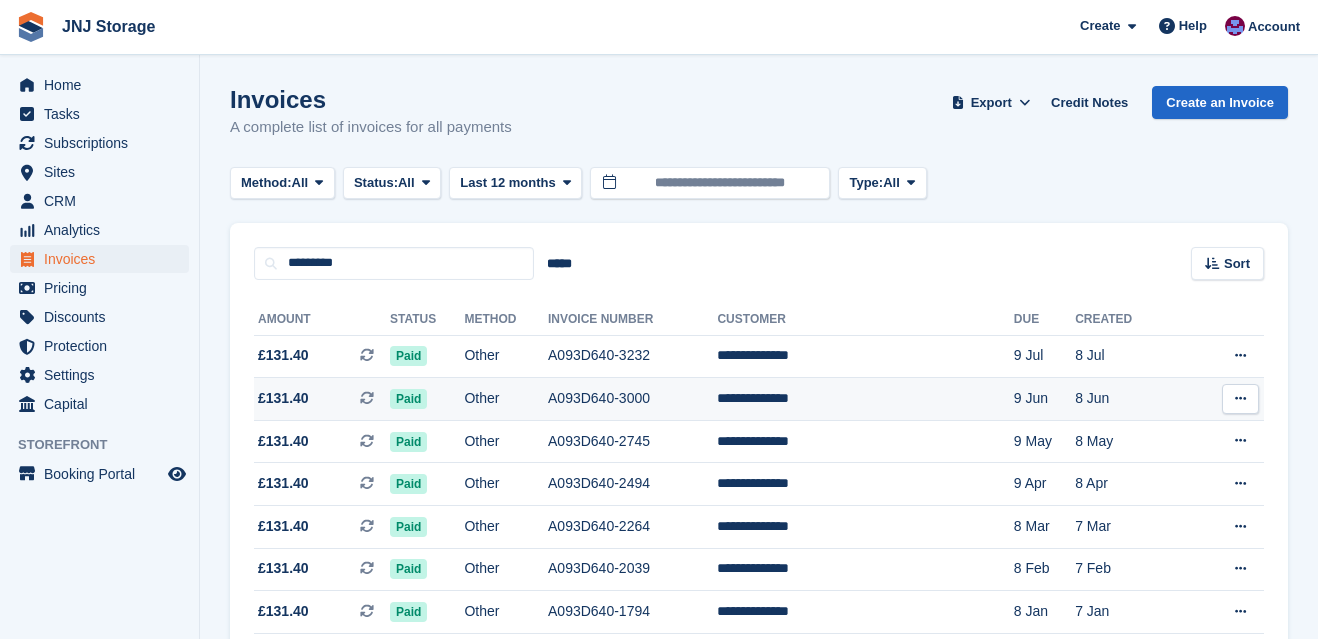 click on "£131.40
This is a recurring subscription invoice." at bounding box center [322, 399] 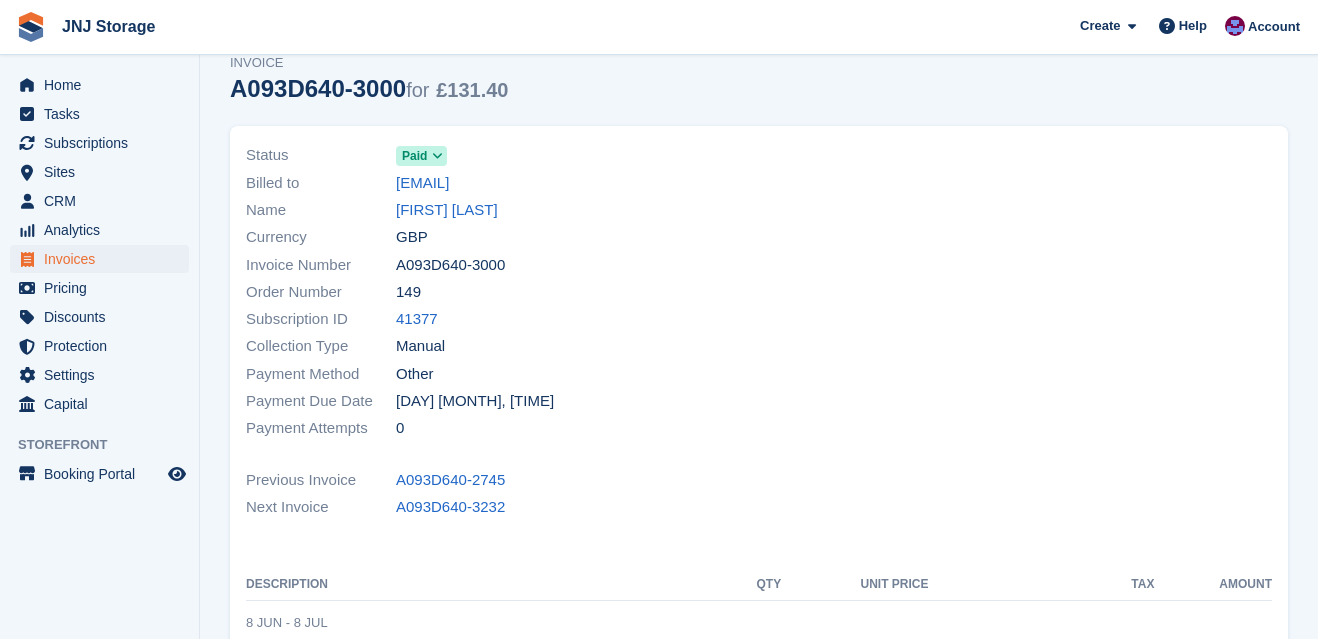 scroll, scrollTop: 0, scrollLeft: 0, axis: both 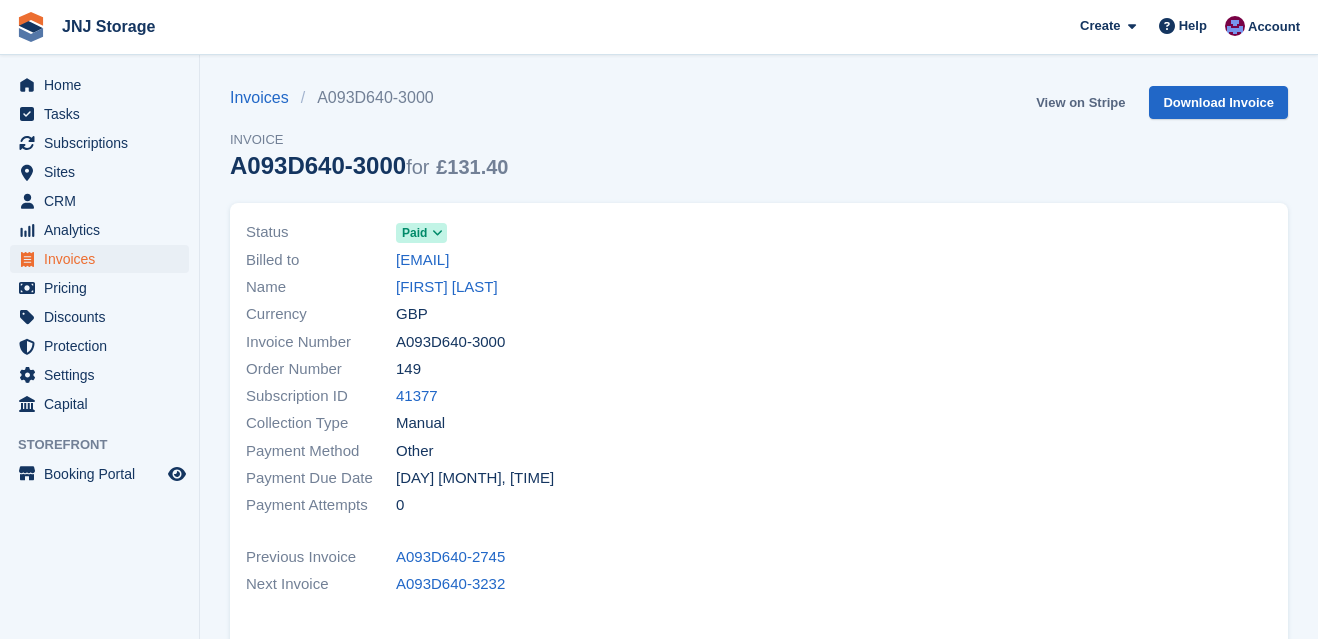 click on "View on Stripe" at bounding box center (1080, 102) 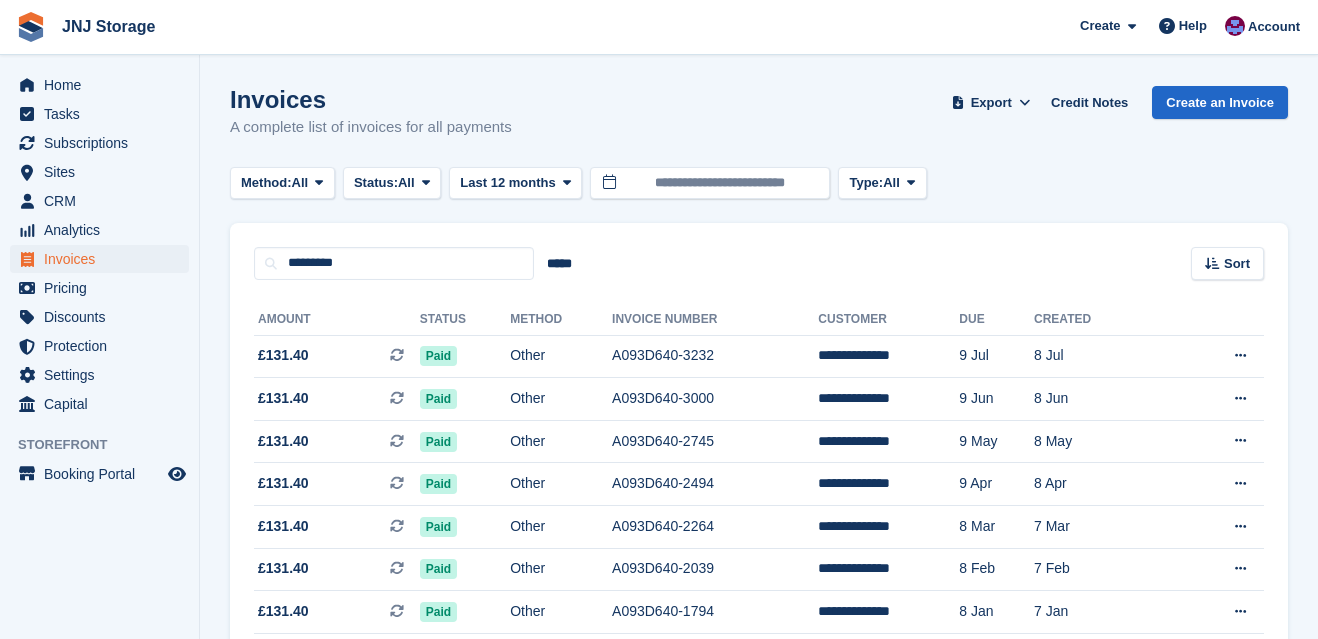 scroll, scrollTop: 0, scrollLeft: 0, axis: both 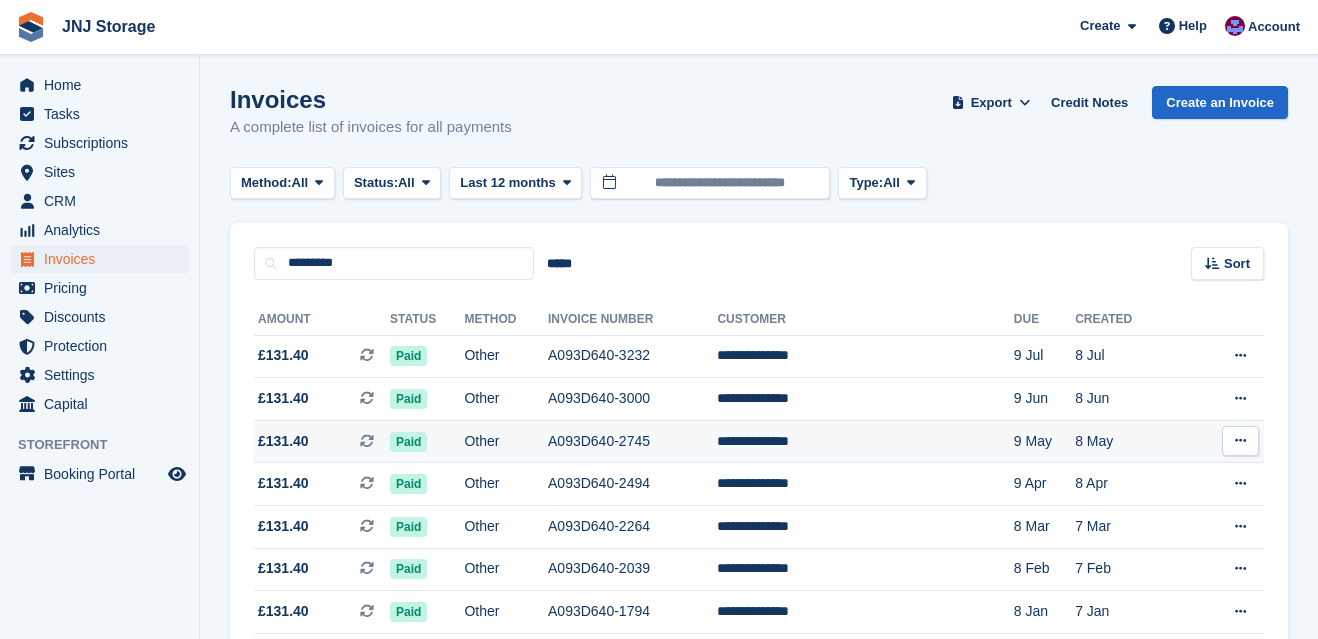 click on "£131.40
This is a recurring subscription invoice." at bounding box center (322, 441) 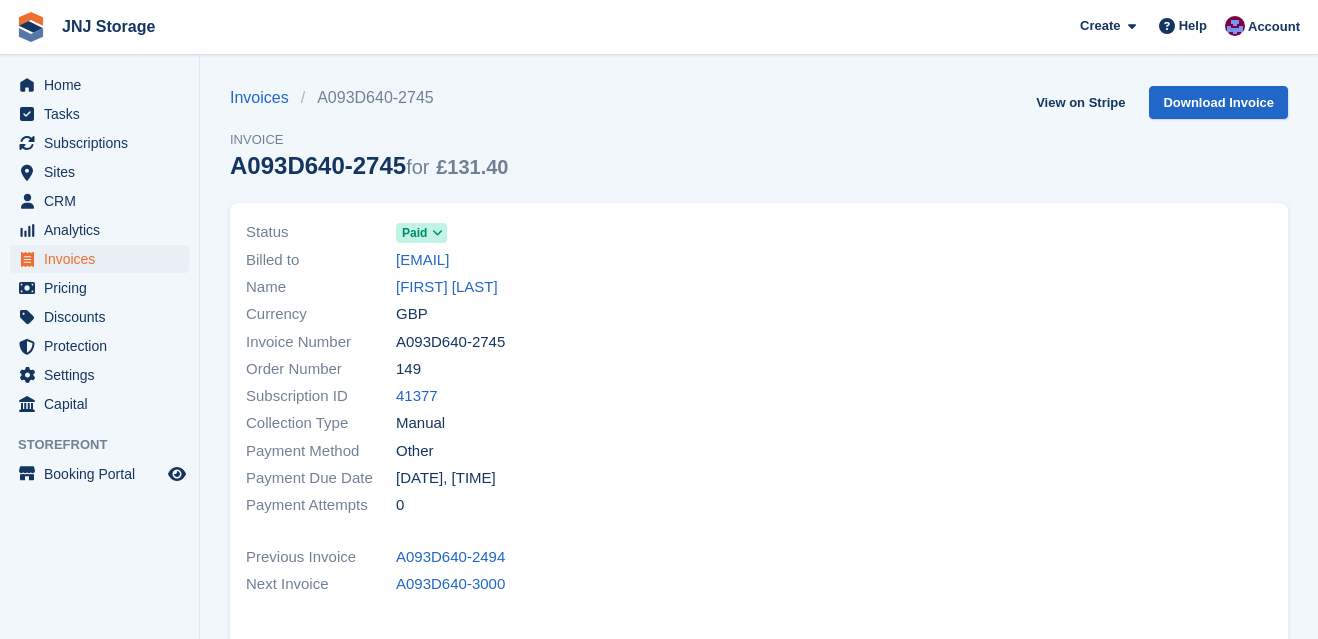scroll, scrollTop: 0, scrollLeft: 0, axis: both 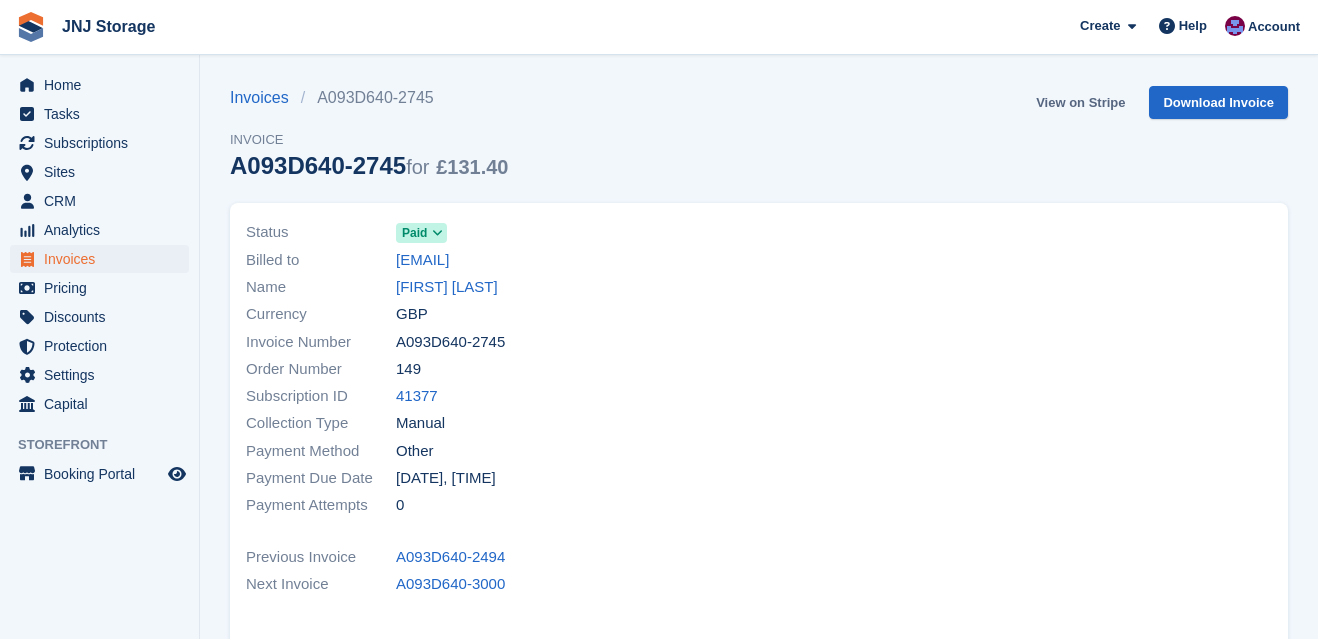 click on "View on Stripe" at bounding box center (1080, 102) 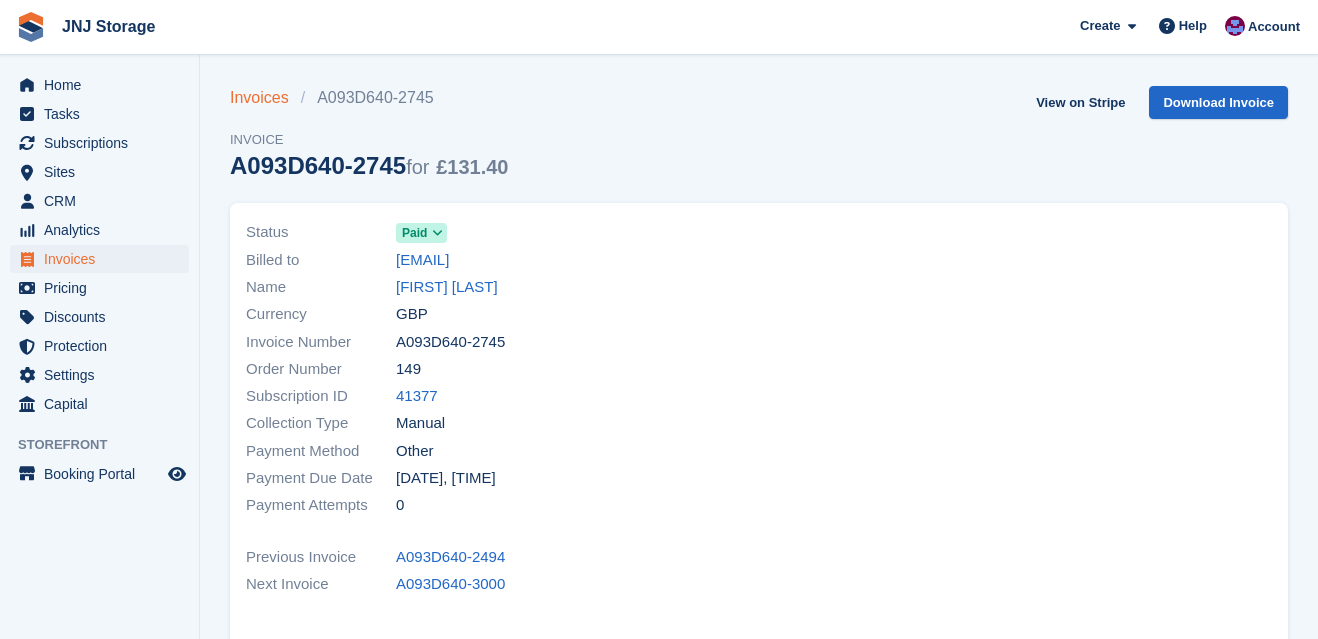 click on "Invoices" at bounding box center [265, 98] 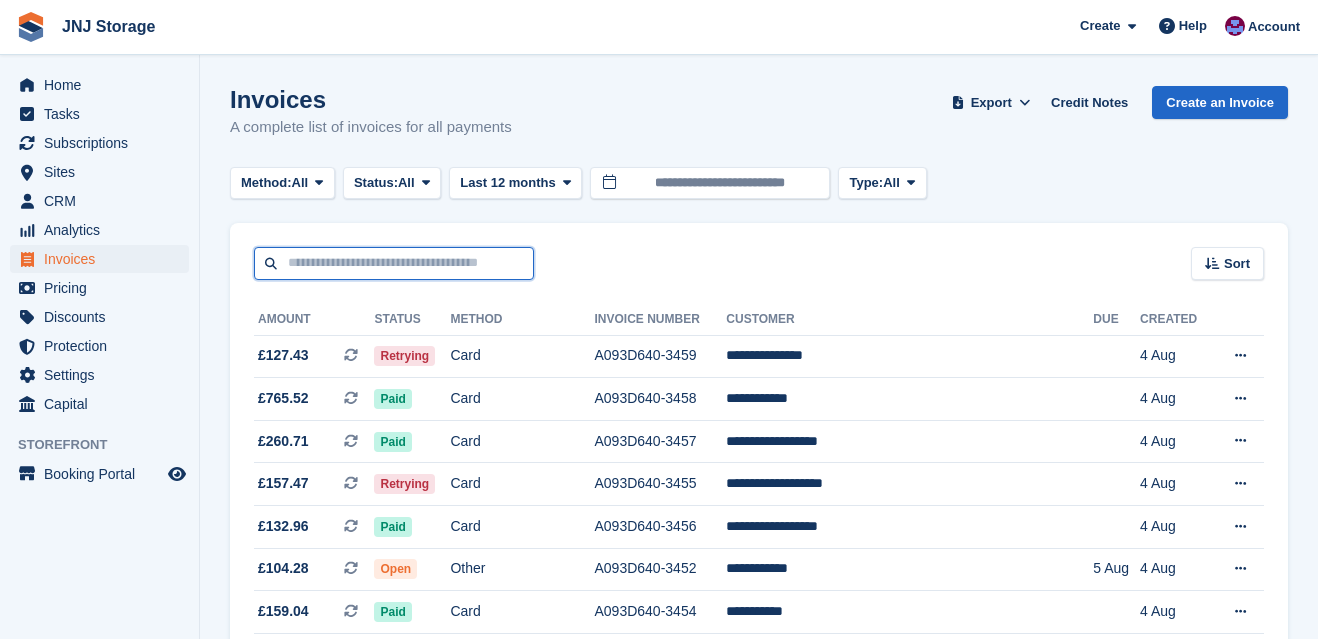 click at bounding box center (394, 263) 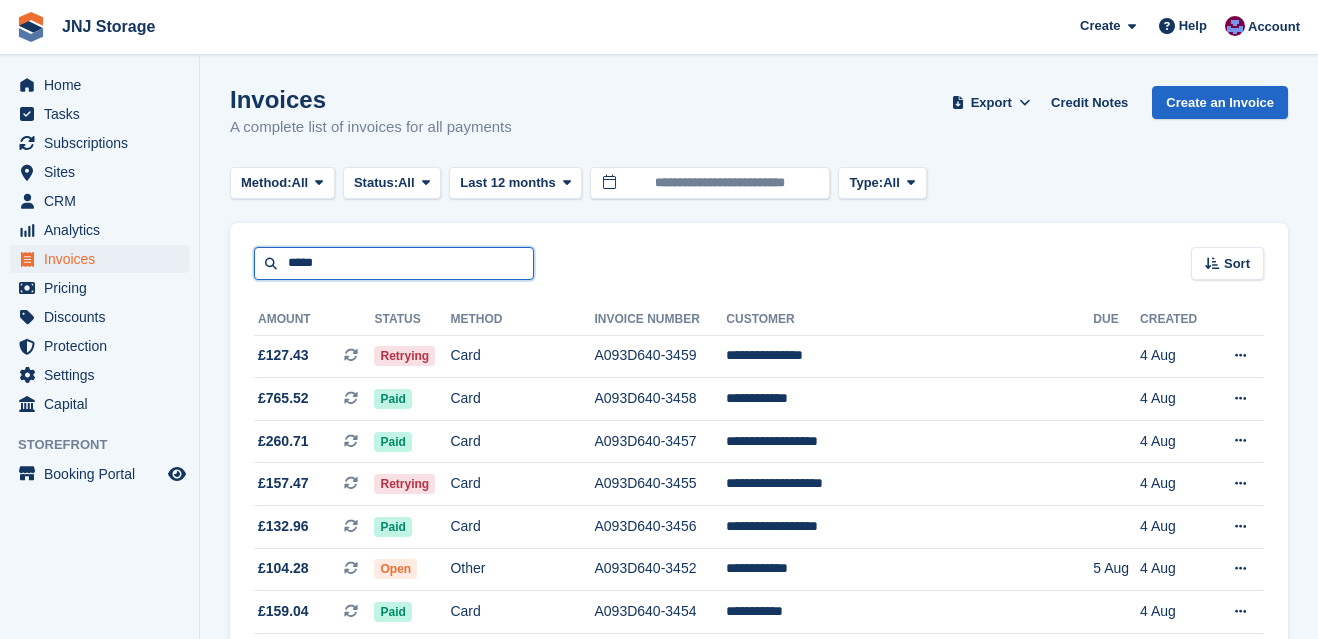 type on "*****" 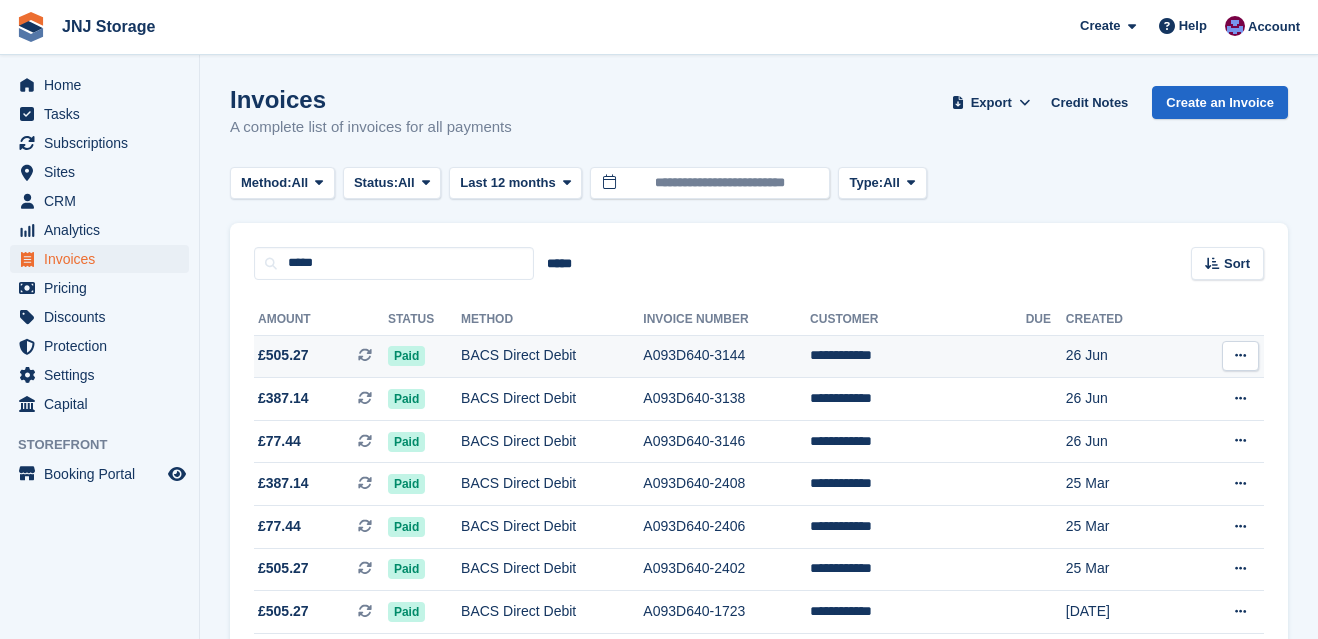 click on "BACS Direct Debit" at bounding box center [552, 356] 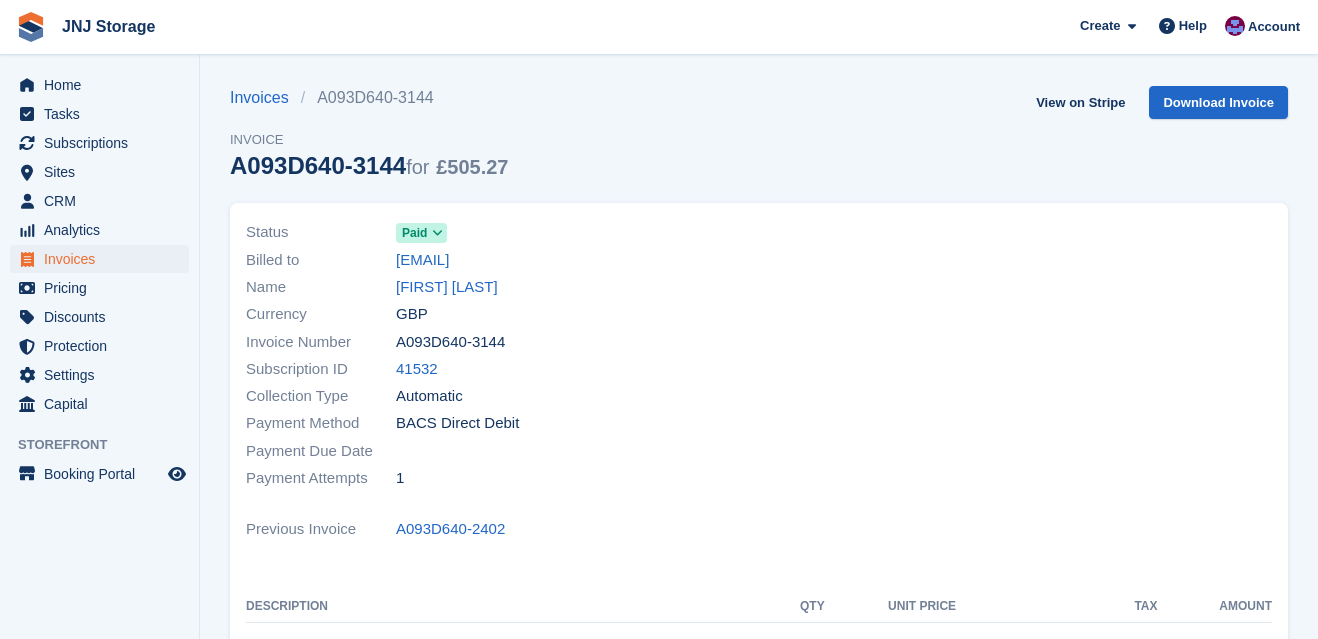 scroll, scrollTop: 0, scrollLeft: 0, axis: both 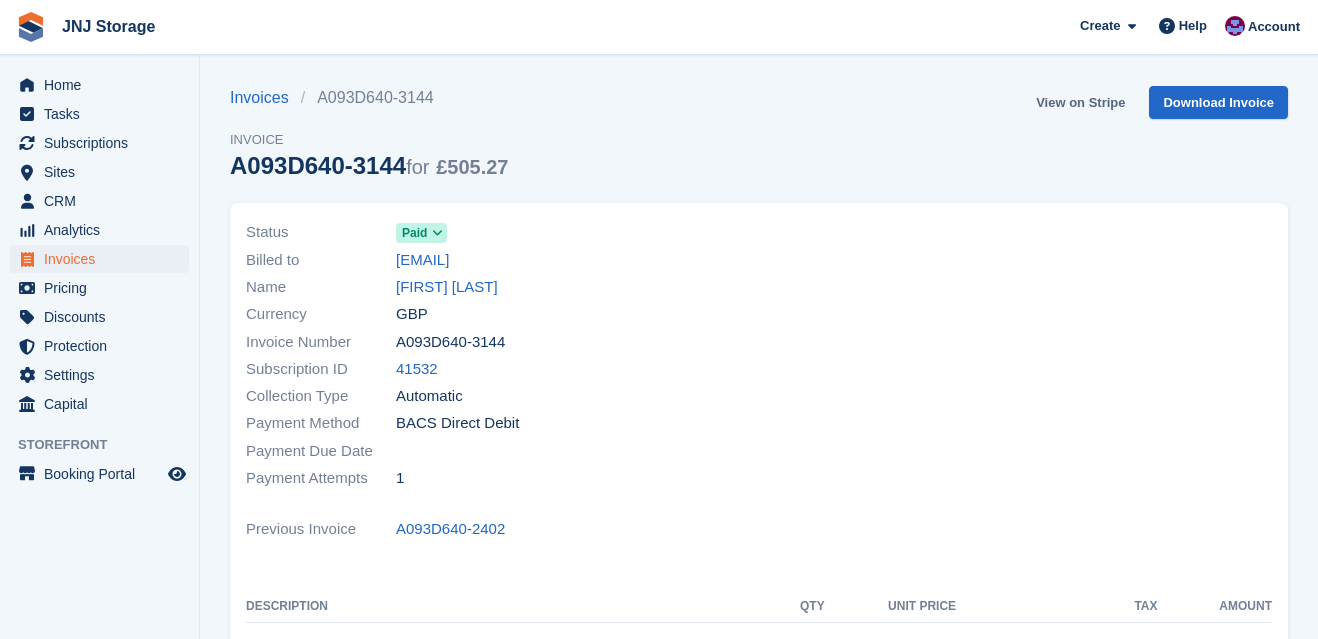 click on "View on Stripe" at bounding box center [1080, 102] 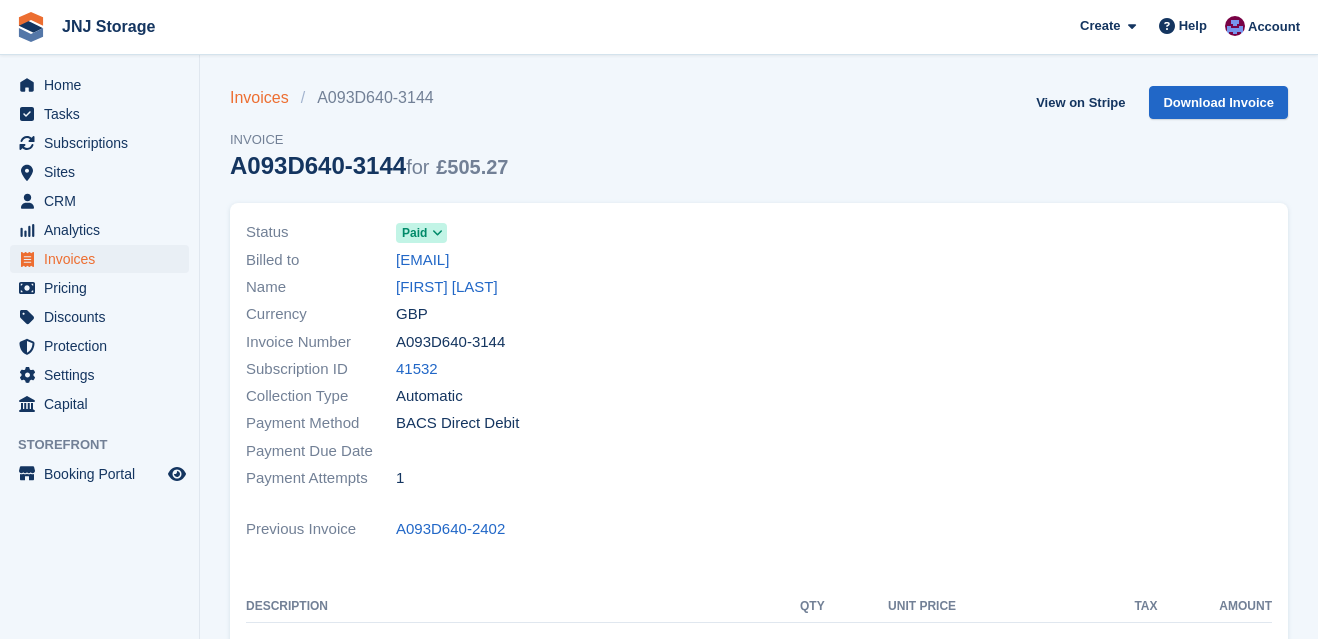 click on "Invoices" at bounding box center (265, 98) 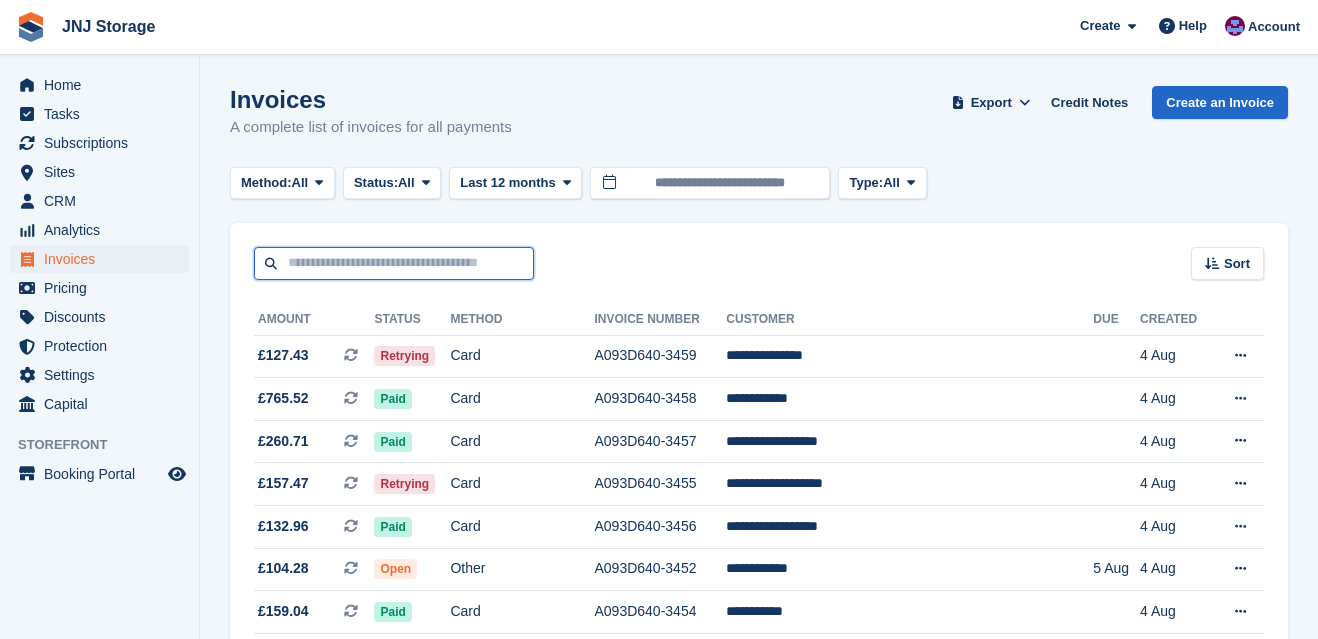 click at bounding box center [394, 263] 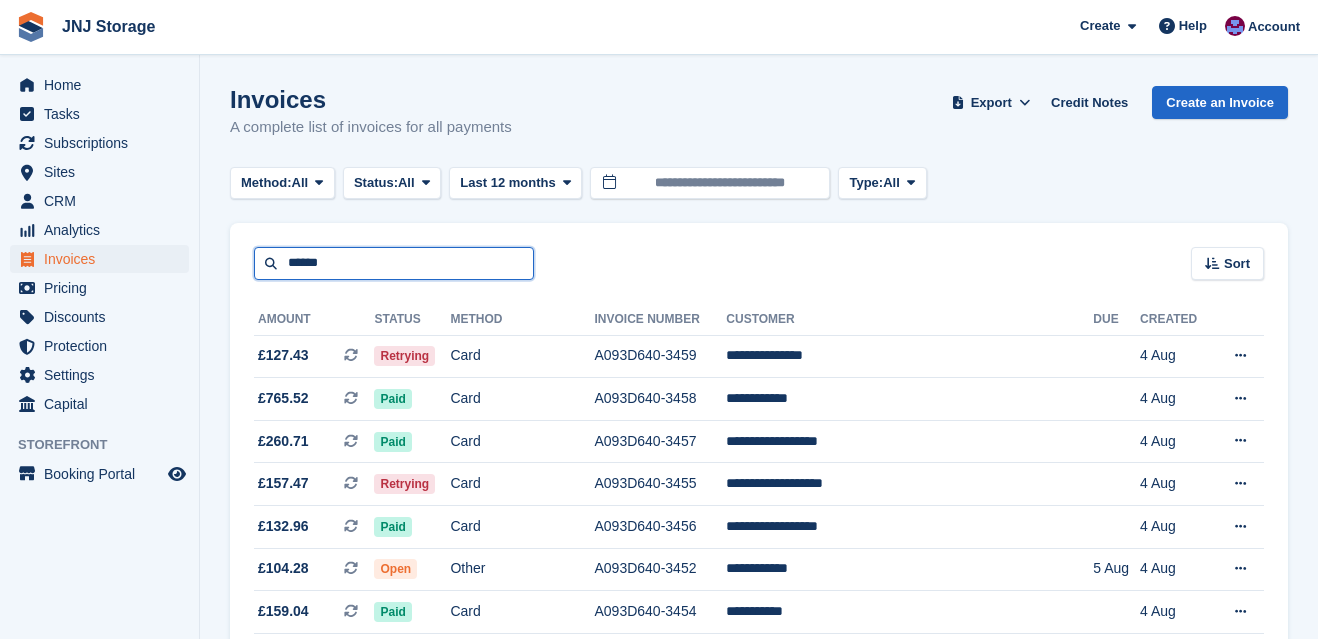 type on "******" 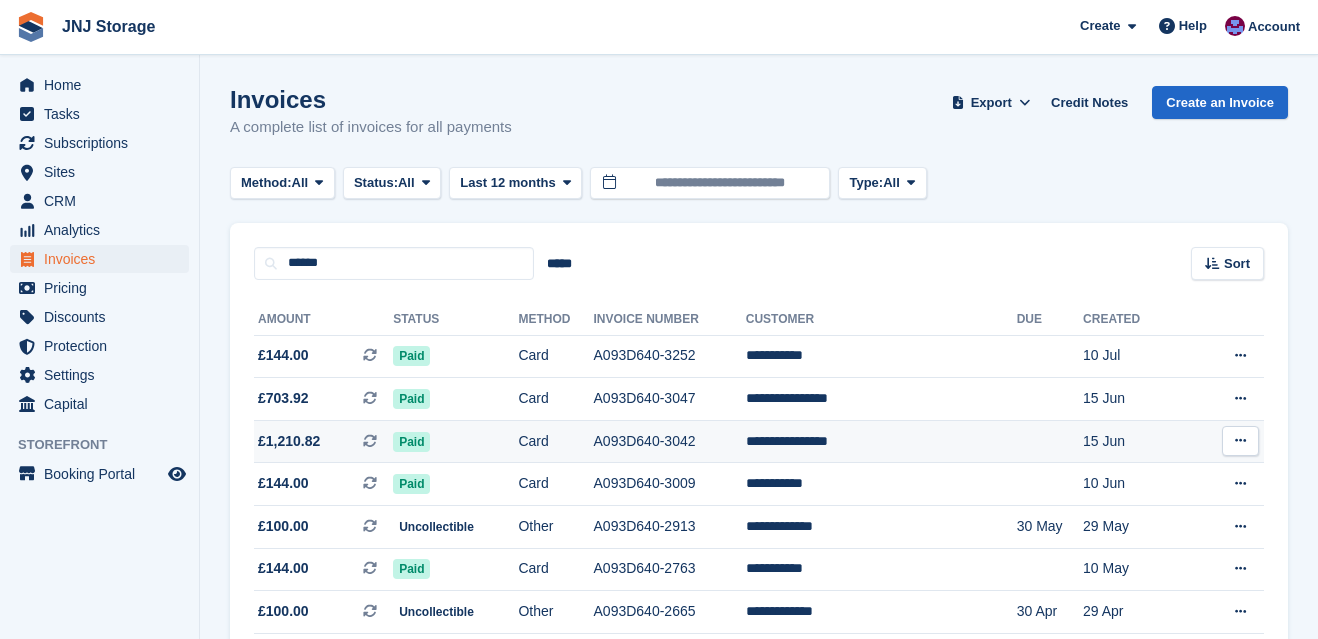 click on "£1,210.82
This is a recurring subscription invoice." at bounding box center [323, 441] 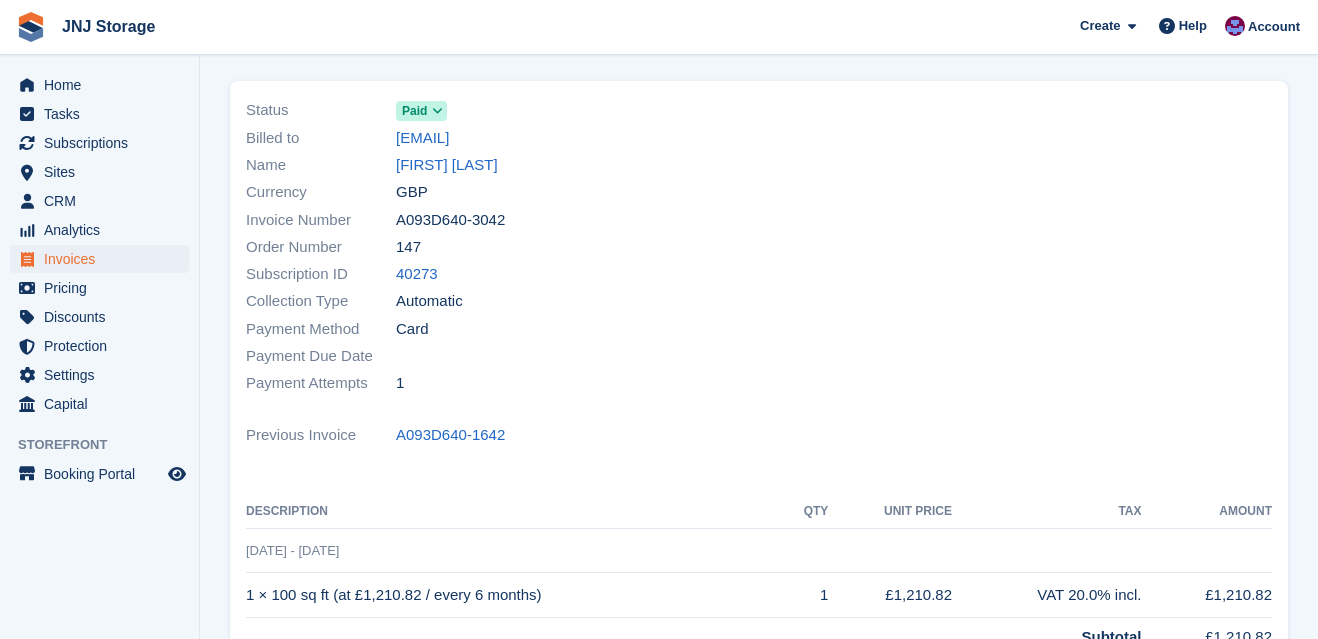 scroll, scrollTop: 0, scrollLeft: 0, axis: both 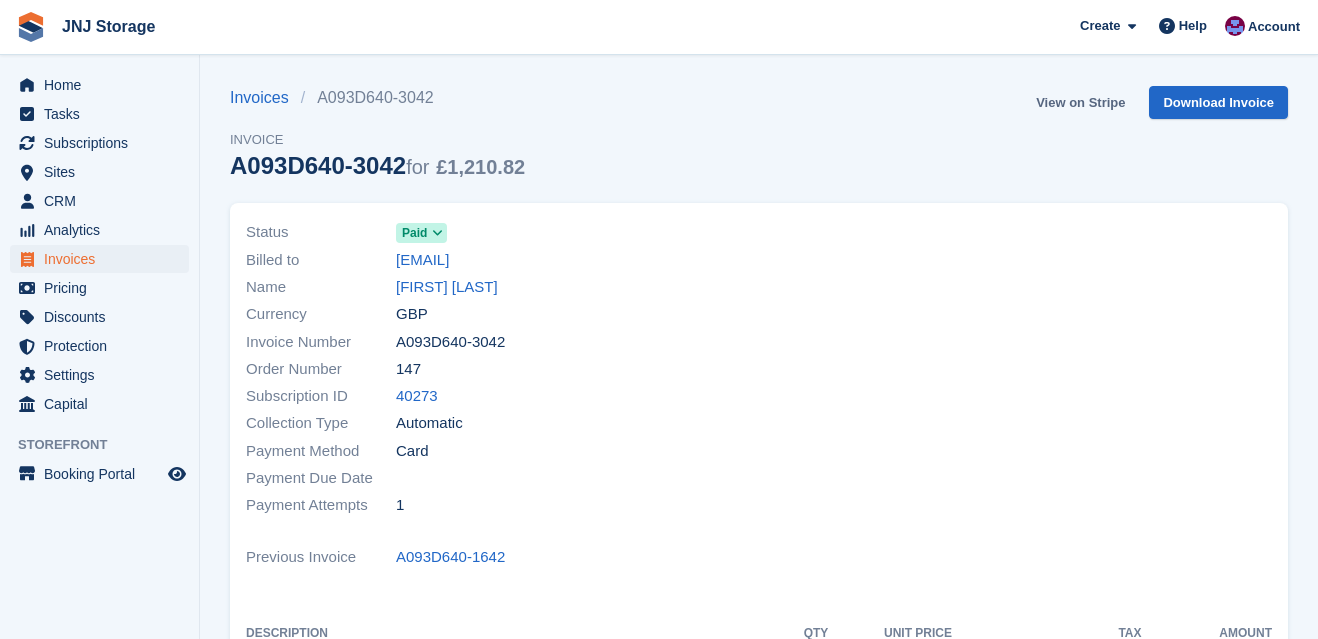 click on "View on Stripe" at bounding box center [1080, 102] 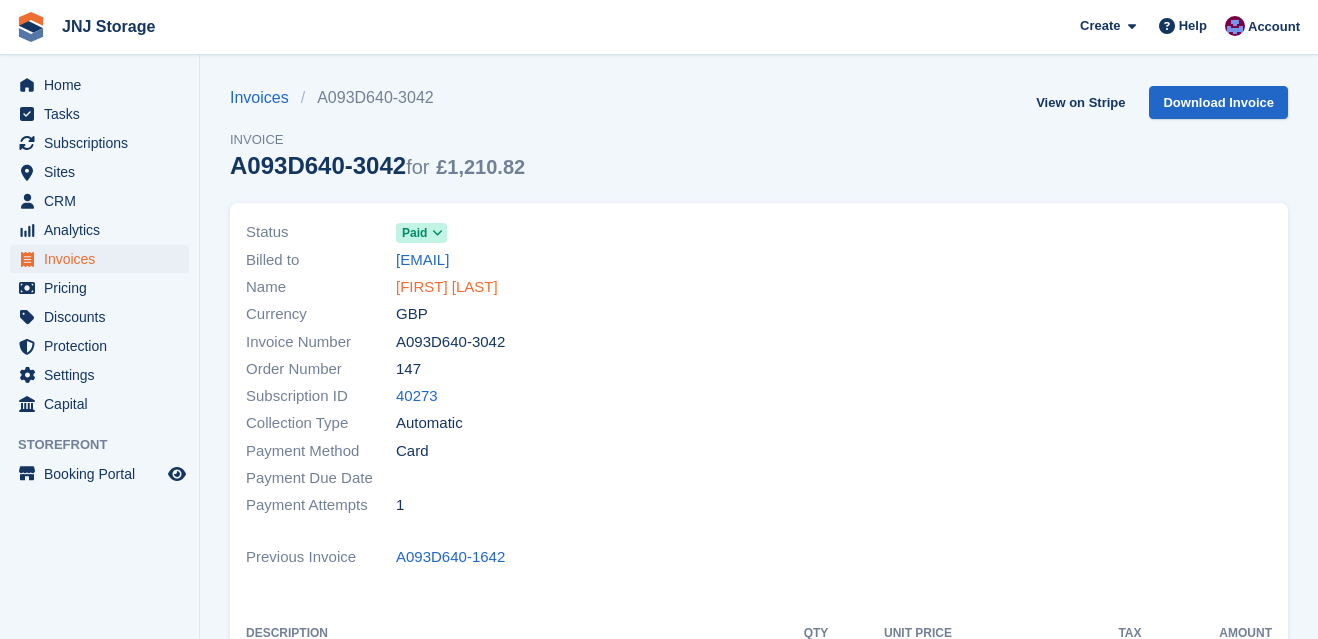 click on "[FIRST] [LAST]" at bounding box center (447, 287) 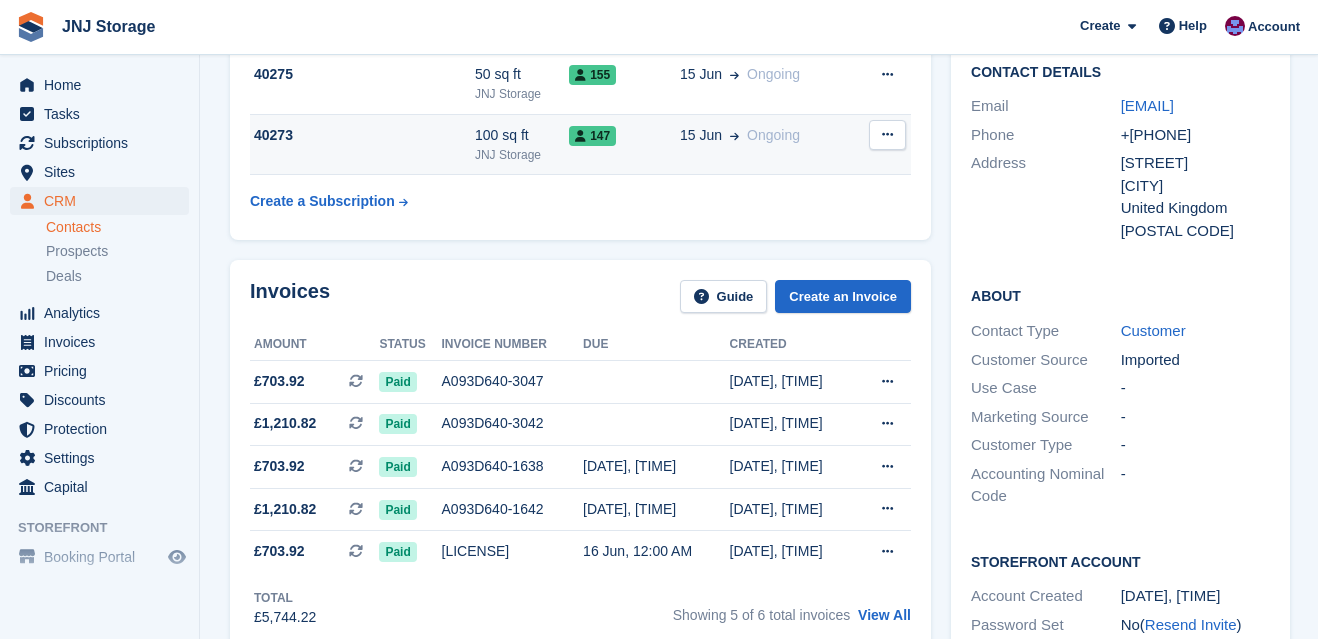 scroll, scrollTop: 364, scrollLeft: 0, axis: vertical 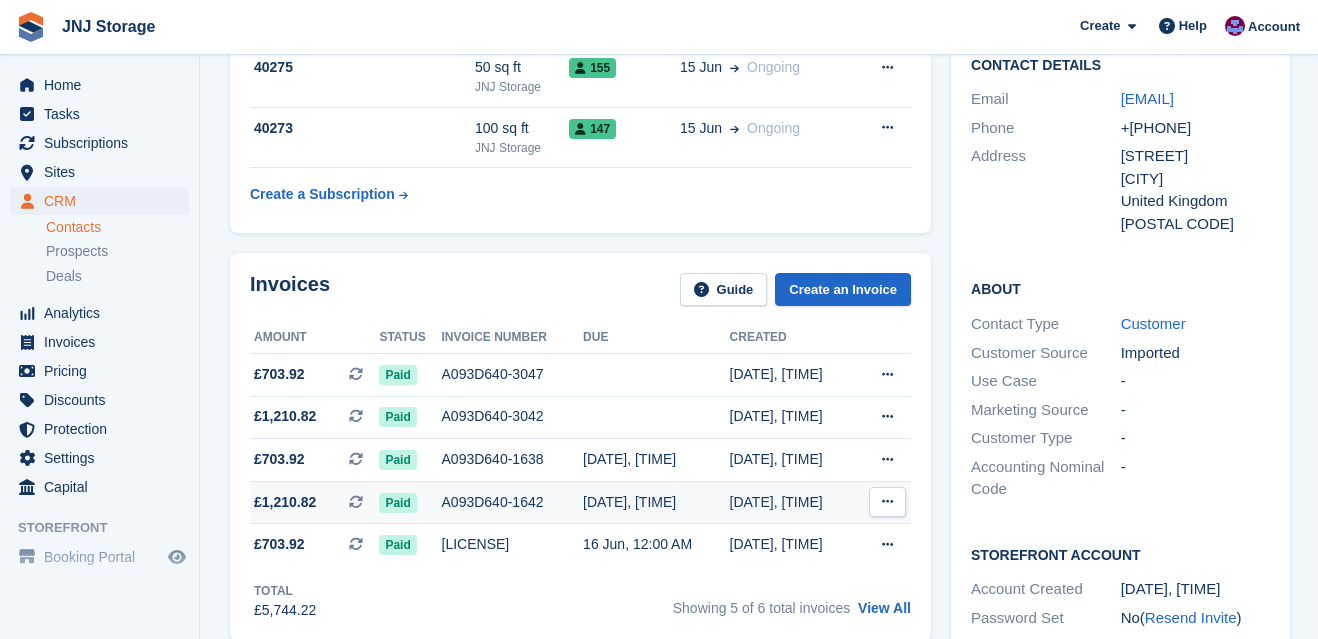 click on "A093D640-1642" at bounding box center [513, 502] 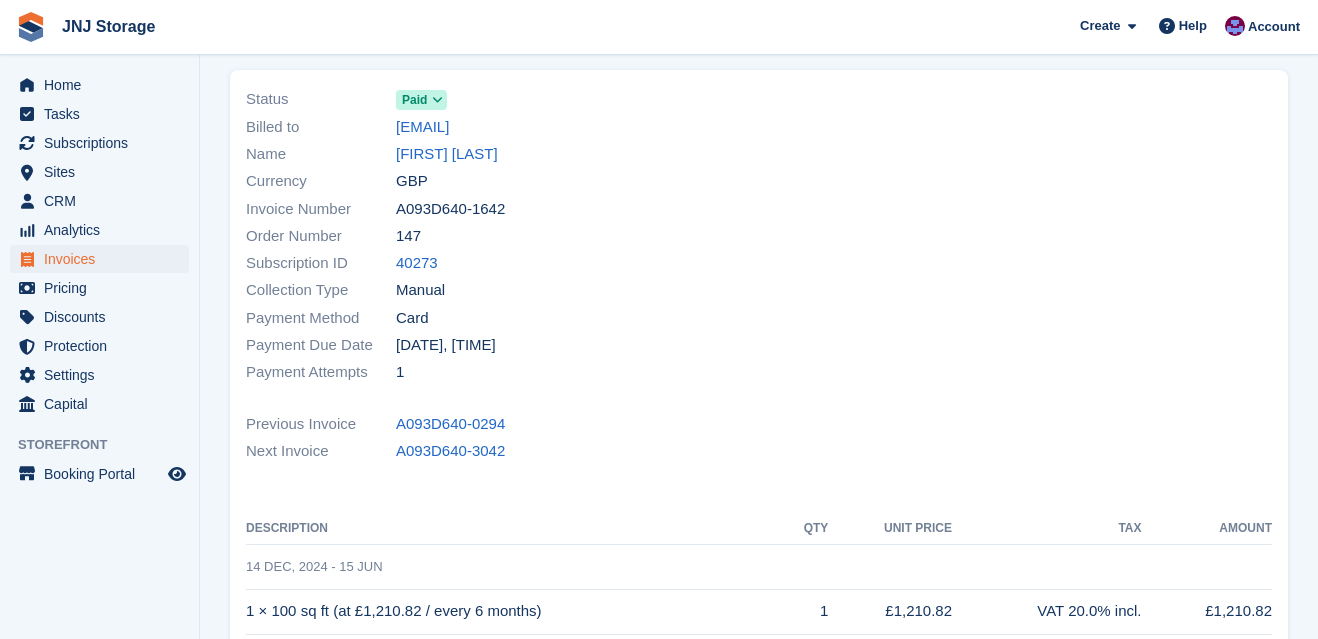 scroll, scrollTop: 0, scrollLeft: 0, axis: both 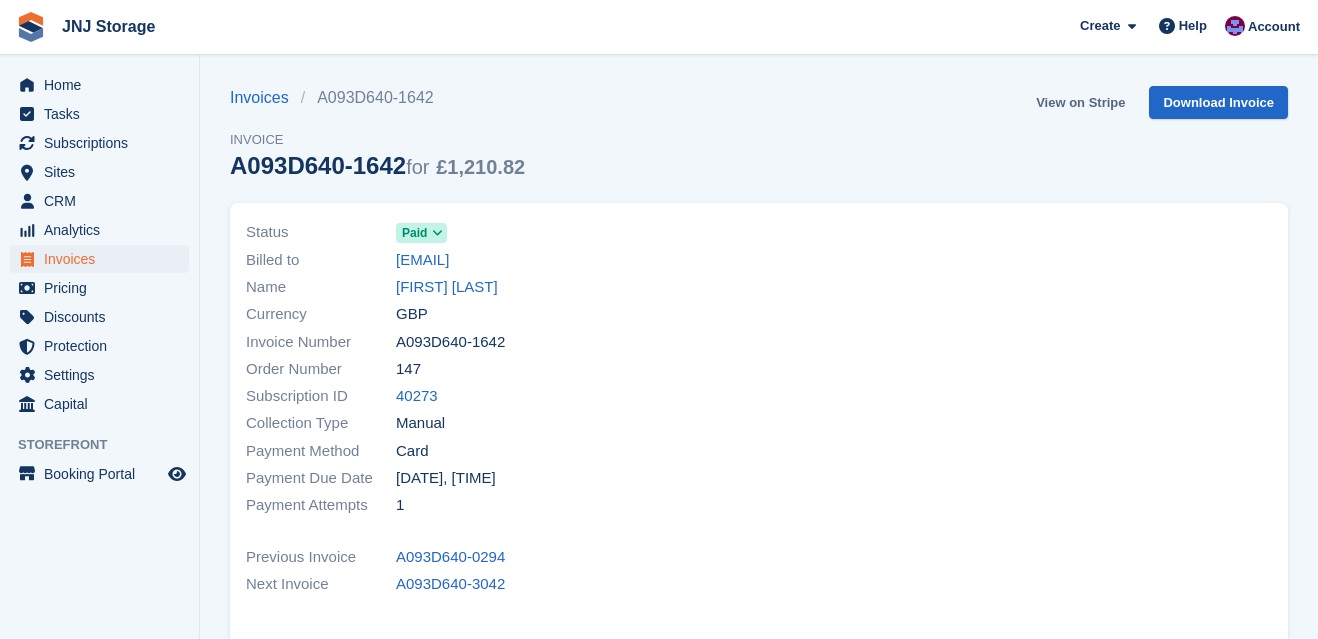 click on "View on Stripe" at bounding box center (1080, 102) 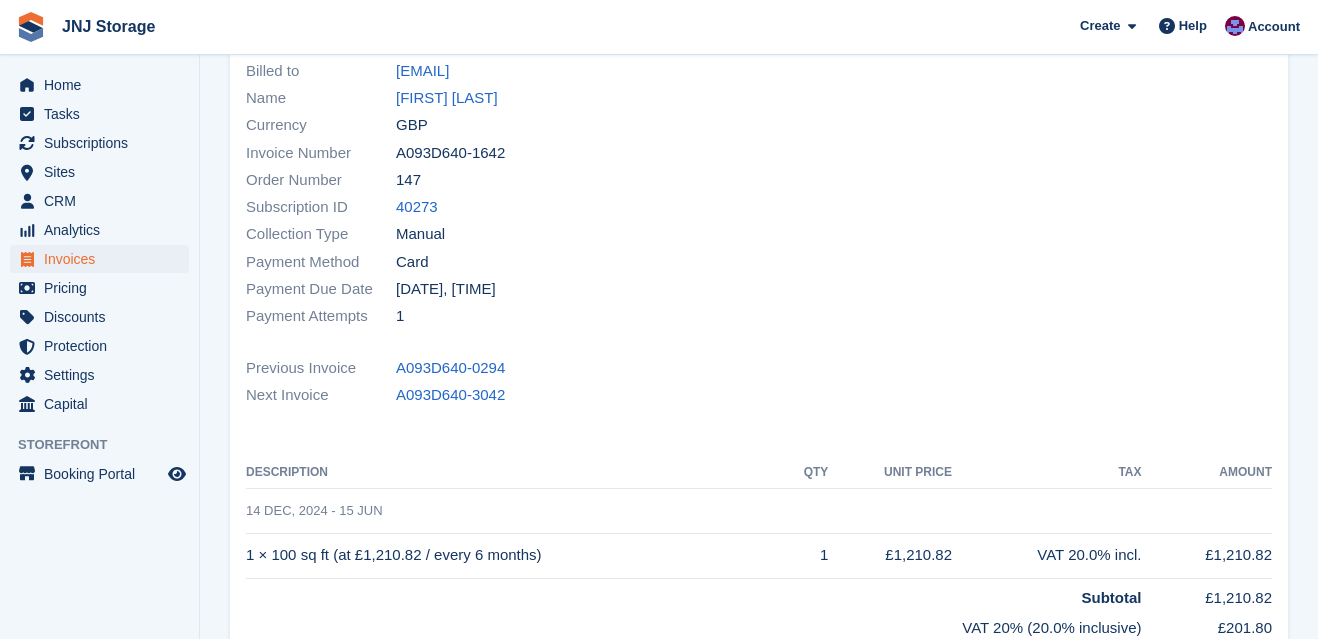scroll, scrollTop: 0, scrollLeft: 0, axis: both 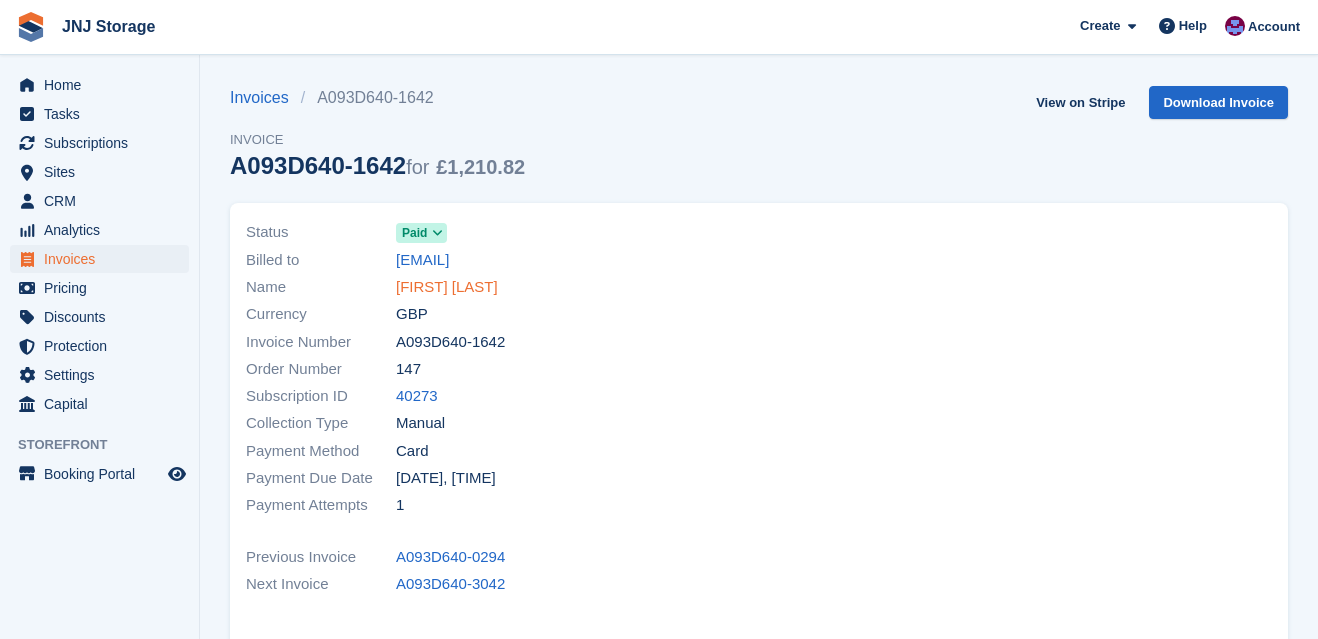 click on "[FIRST] [LAST]" at bounding box center (447, 287) 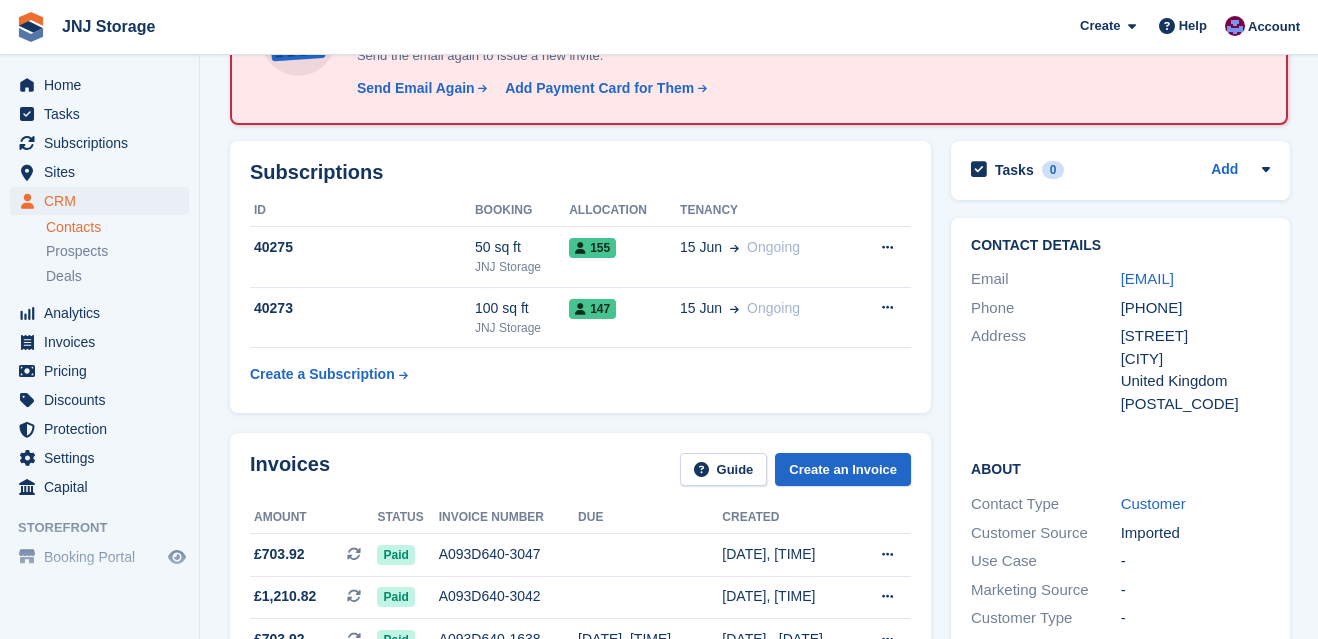 scroll, scrollTop: 0, scrollLeft: 0, axis: both 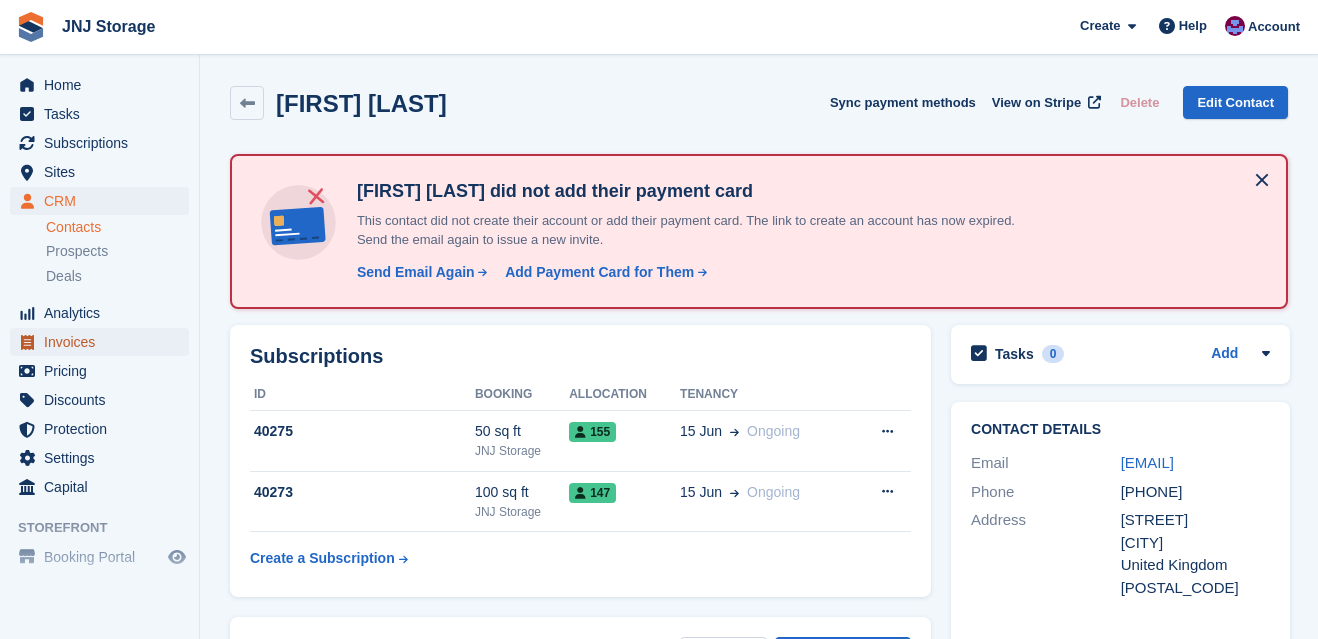 click on "Invoices" at bounding box center [104, 342] 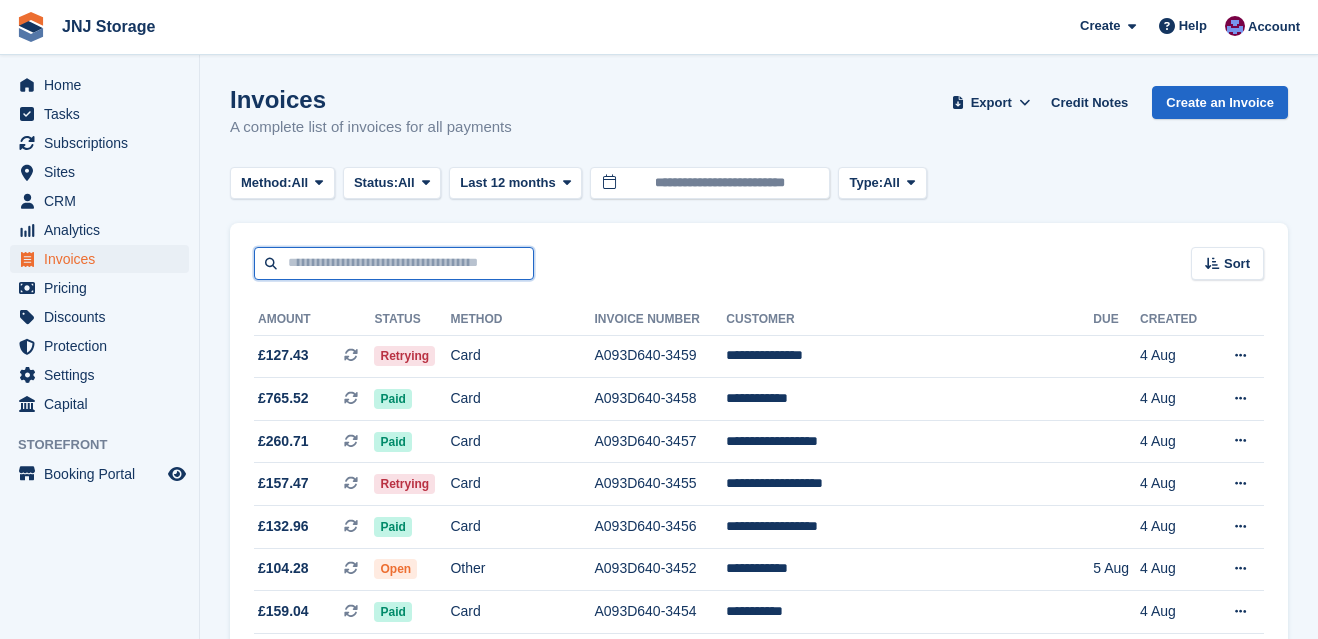 click at bounding box center [394, 263] 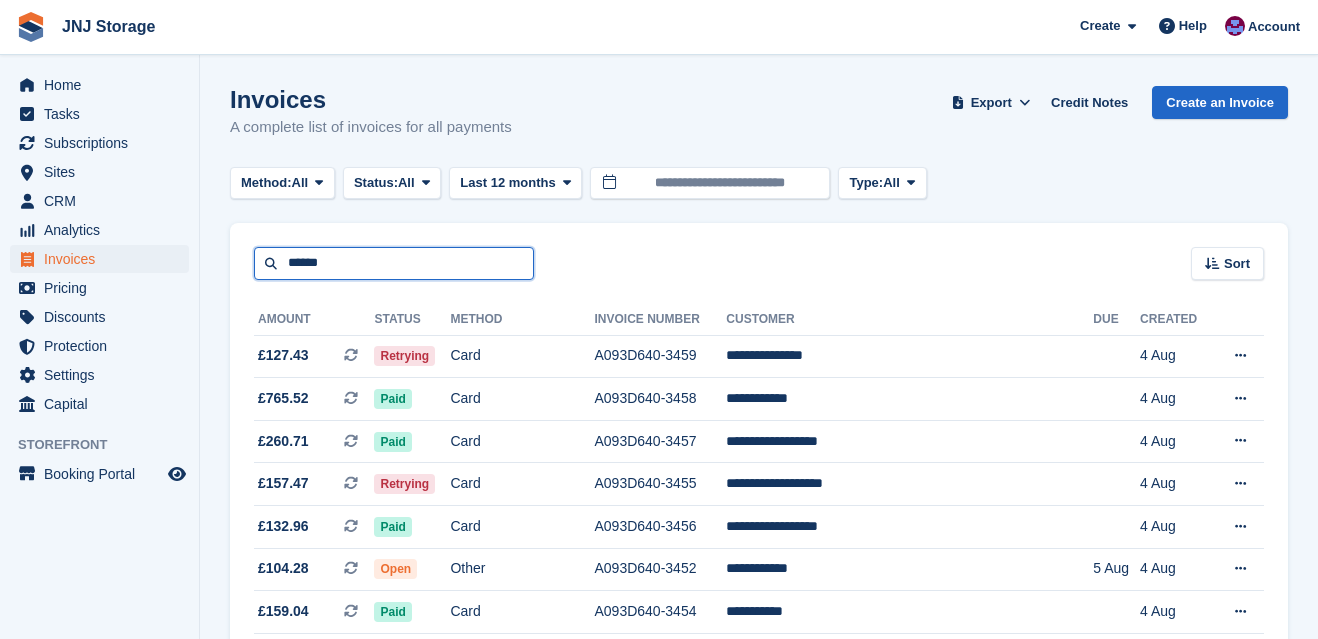 type on "******" 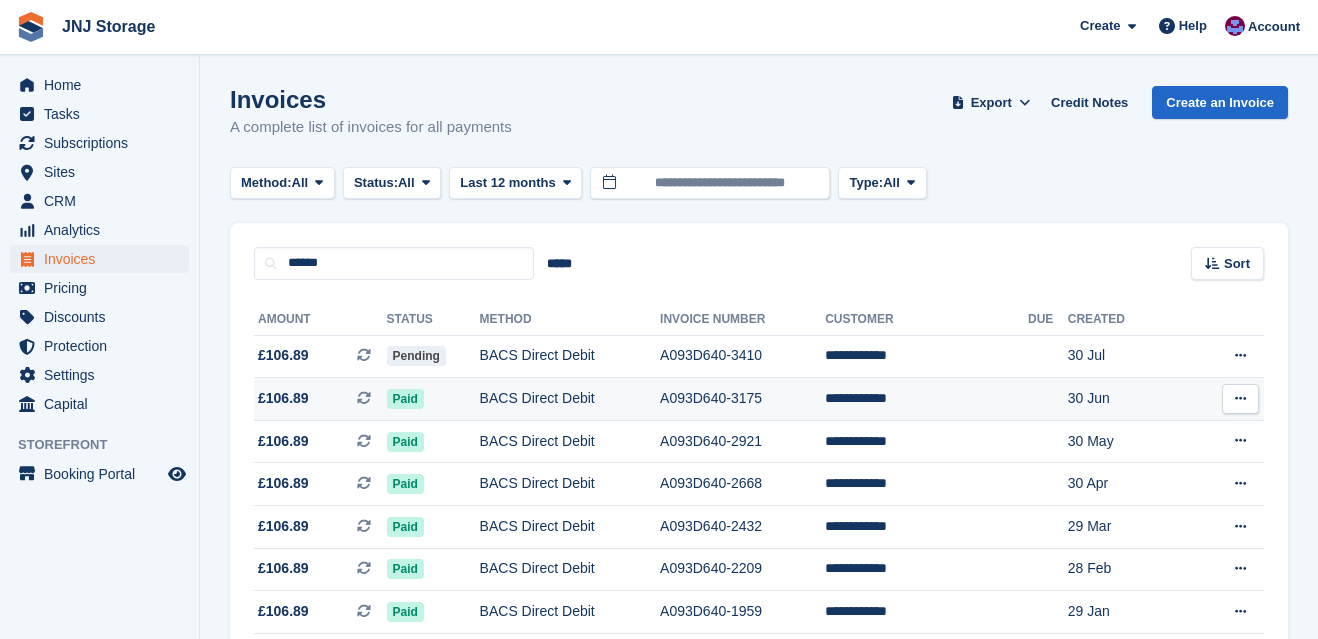 click on "£106.89
This is a recurring subscription invoice." at bounding box center [320, 398] 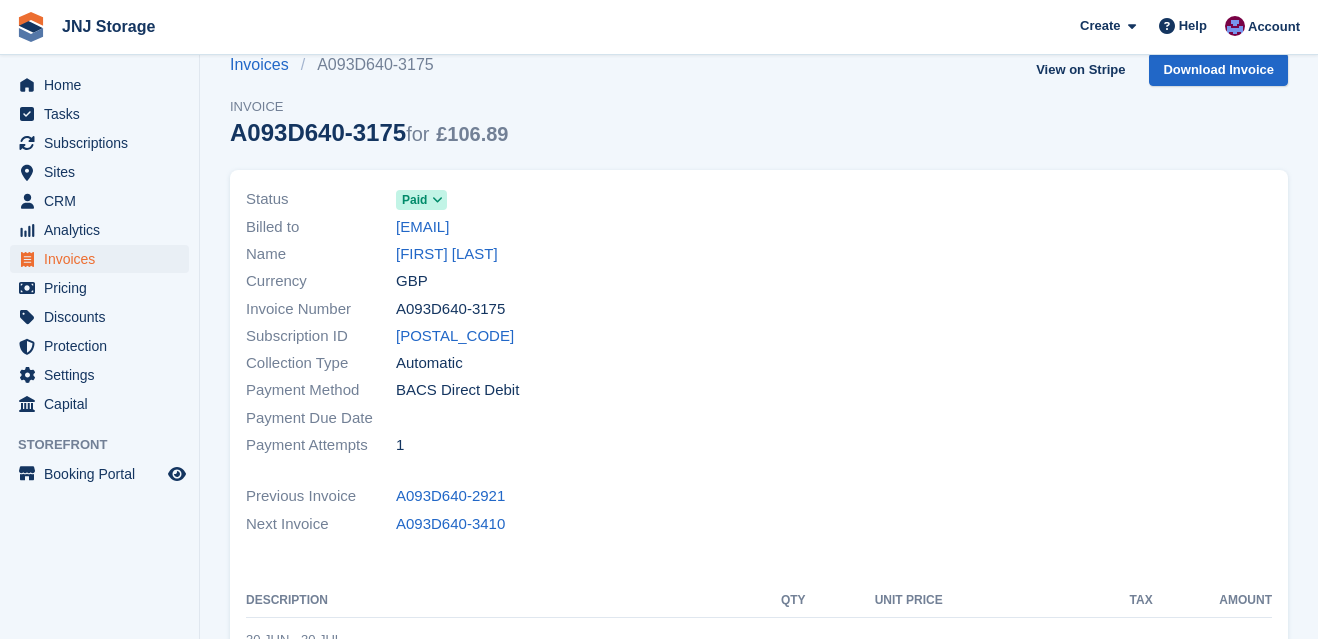 scroll, scrollTop: 0, scrollLeft: 0, axis: both 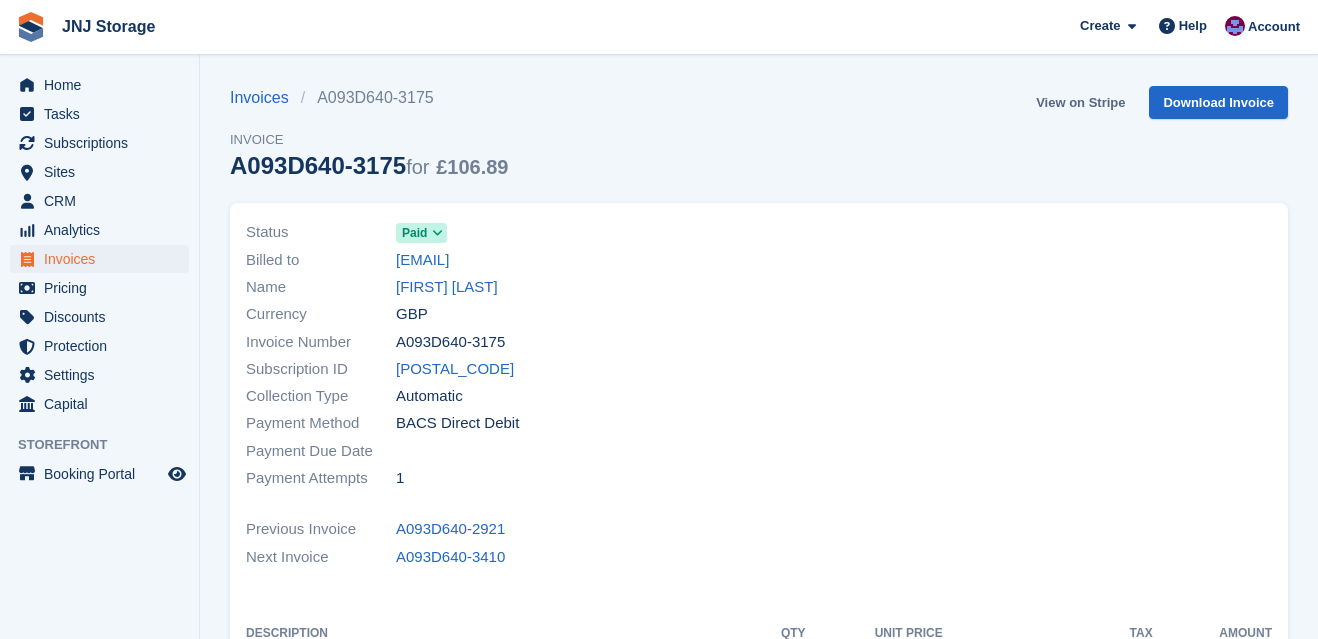 click on "View on Stripe" at bounding box center [1080, 102] 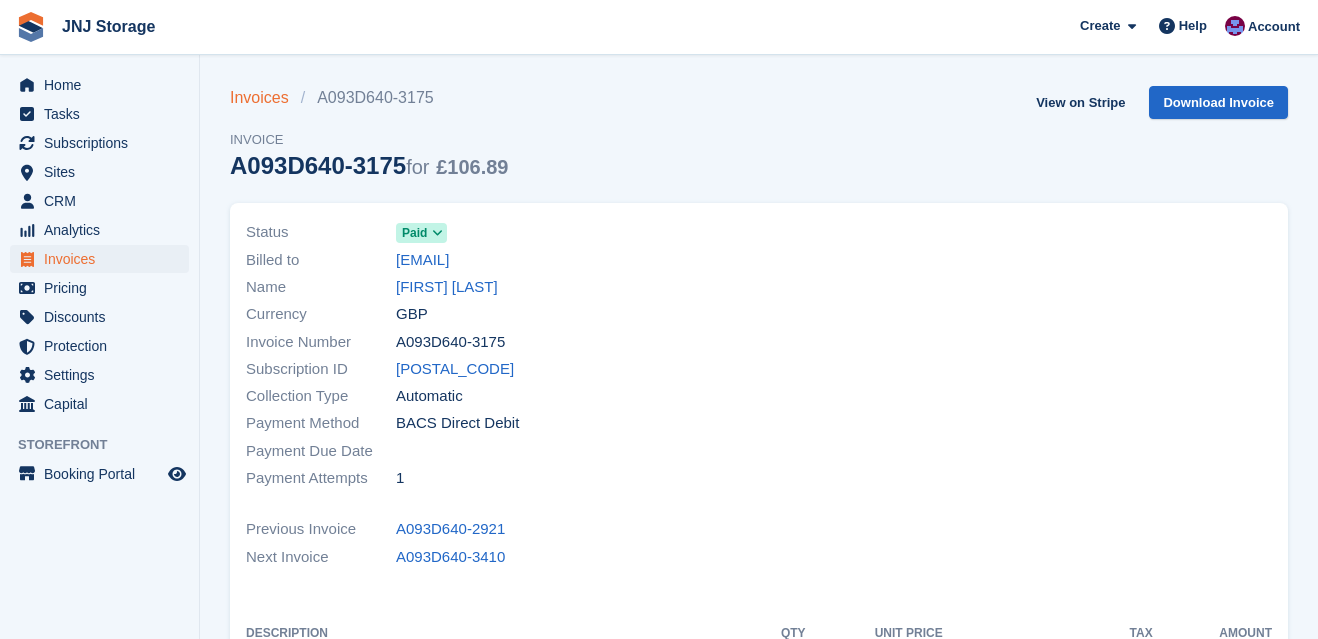 click on "Invoices" at bounding box center [265, 98] 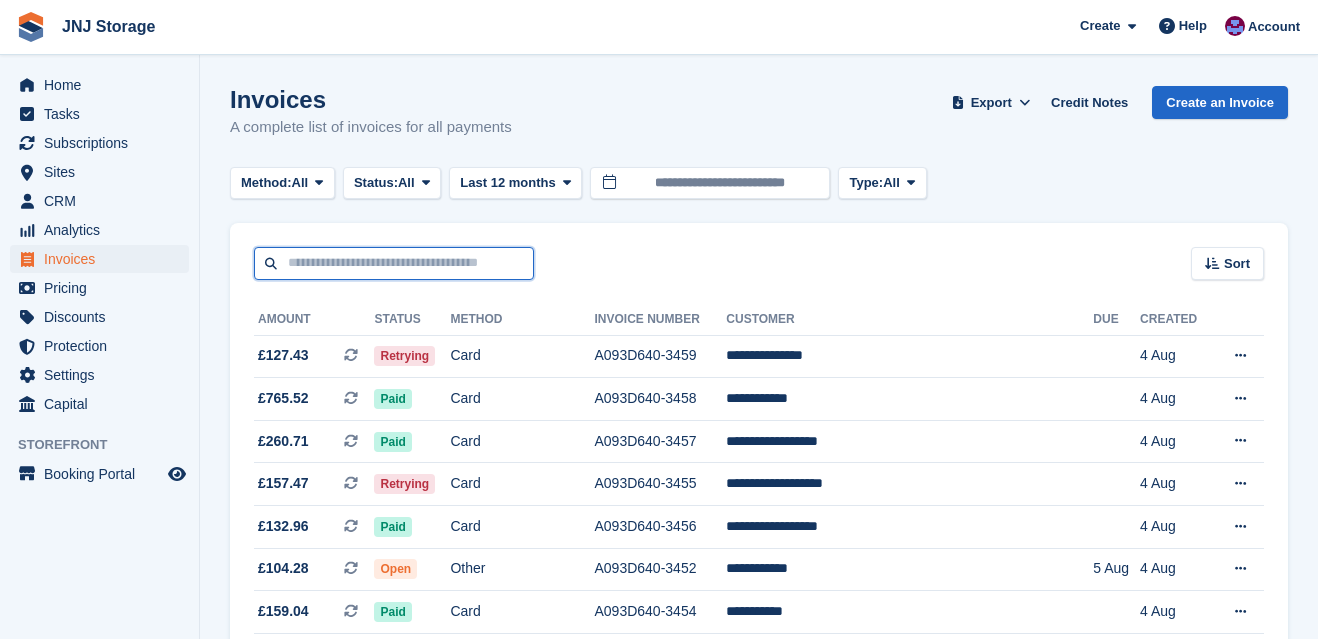 click at bounding box center (394, 263) 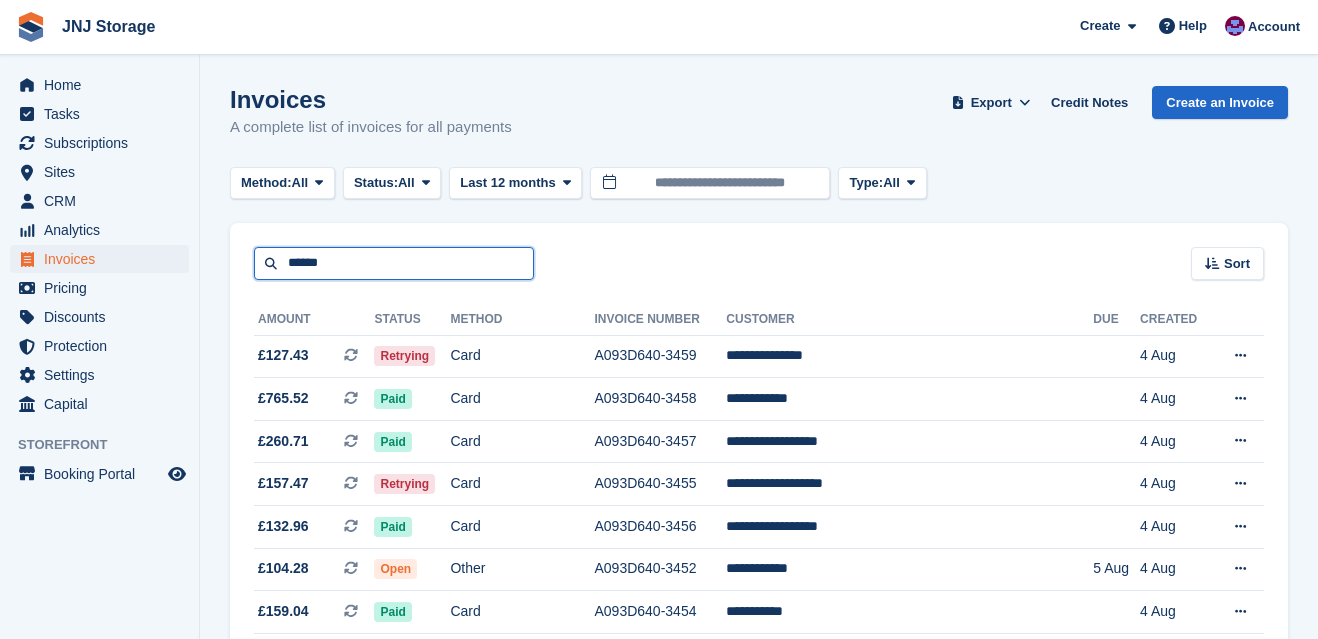 type on "******" 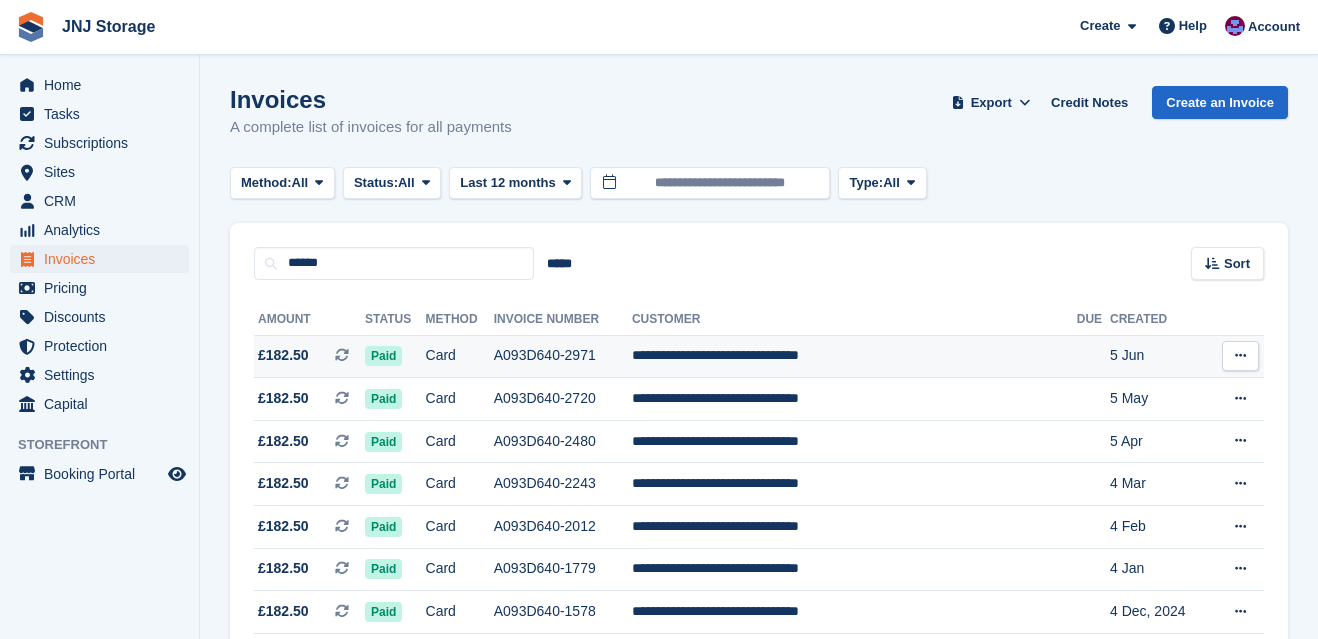 click on "Card" at bounding box center [460, 356] 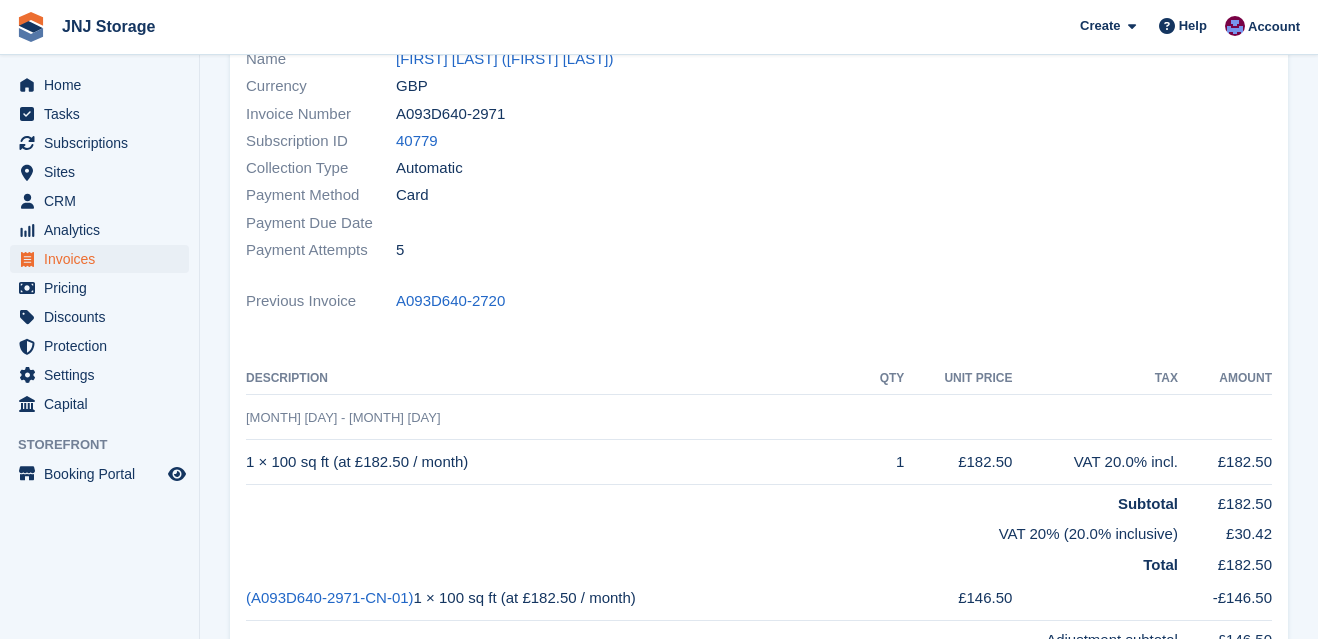 scroll, scrollTop: 259, scrollLeft: 0, axis: vertical 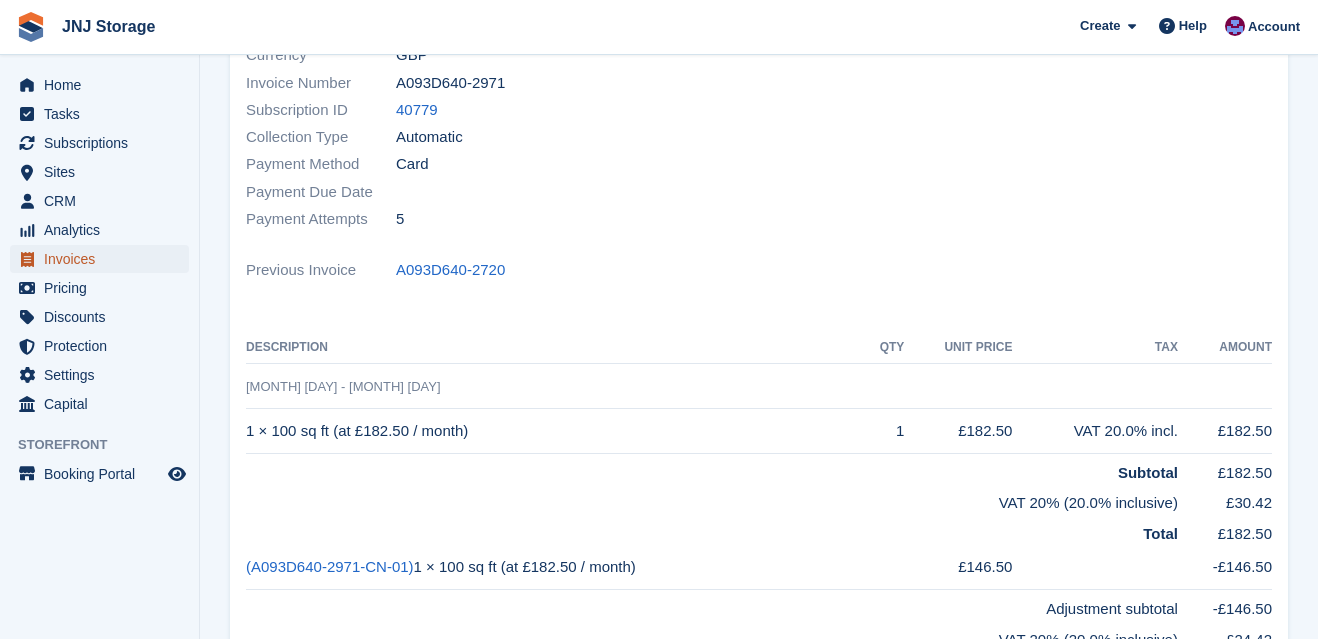 click on "Invoices" at bounding box center [104, 259] 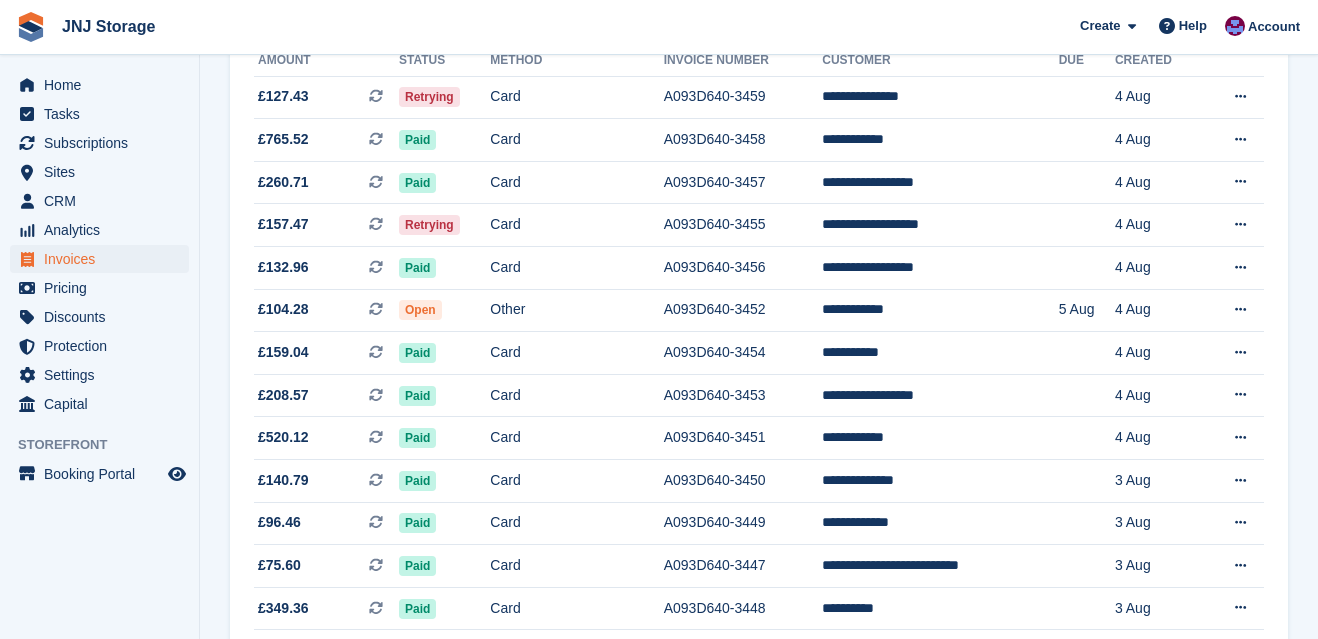 scroll, scrollTop: 0, scrollLeft: 0, axis: both 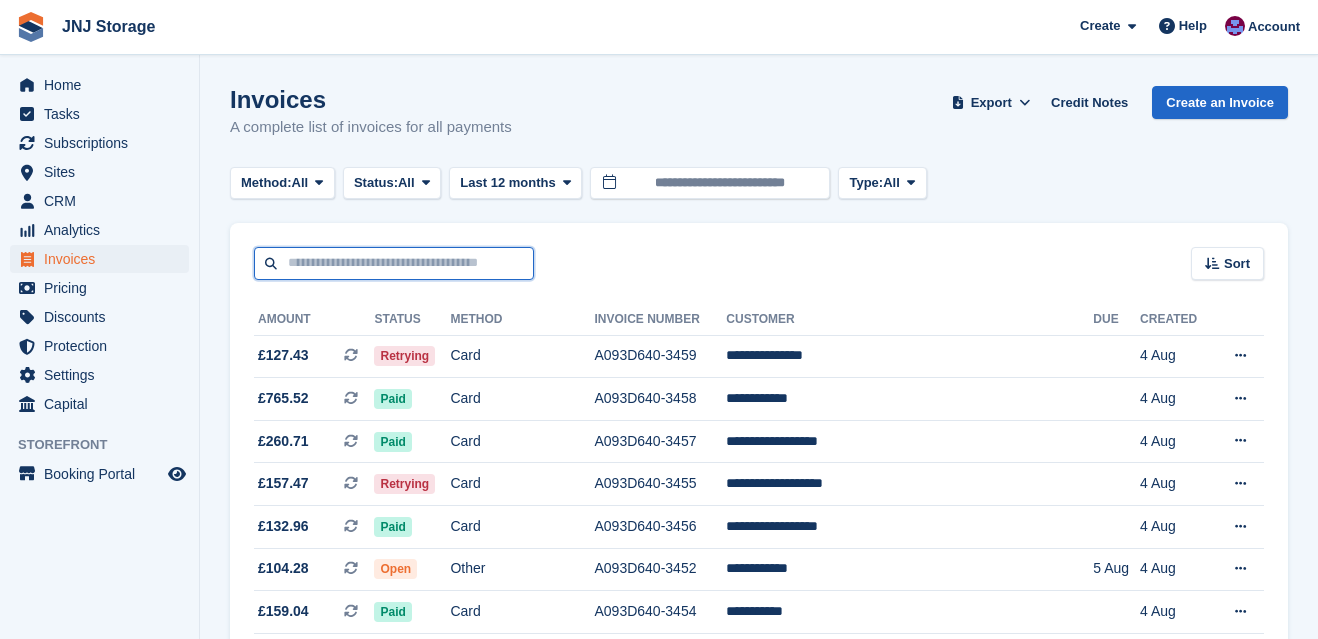 click at bounding box center (394, 263) 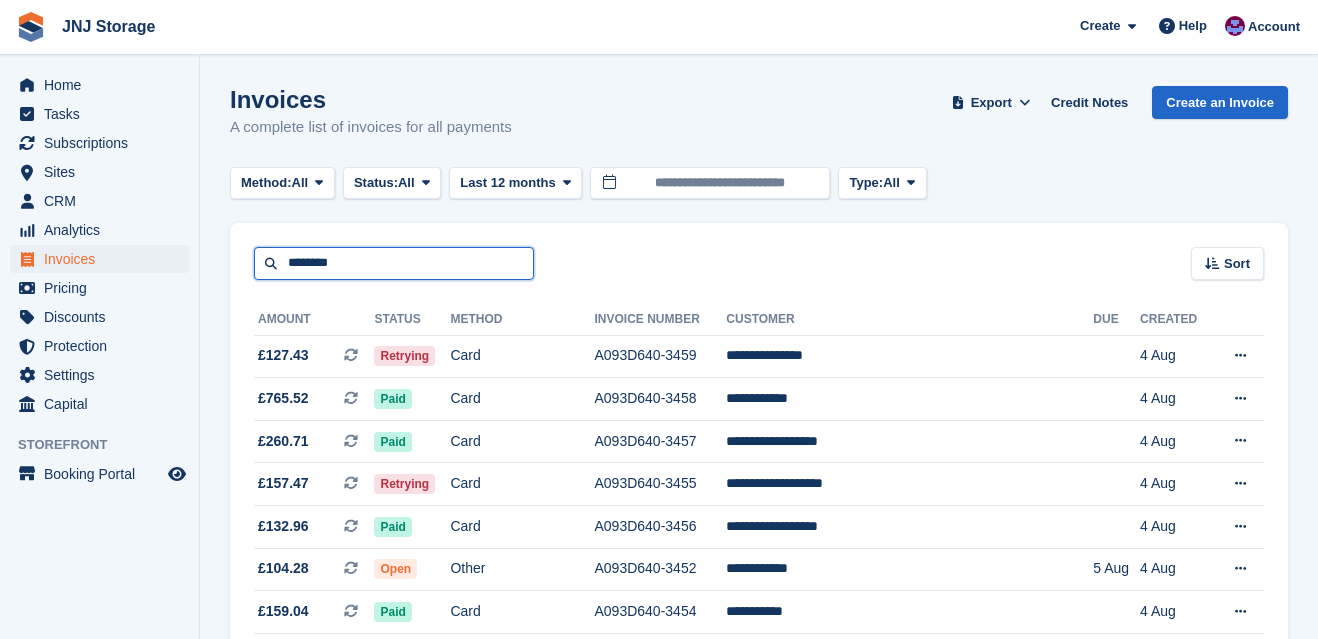 type on "********" 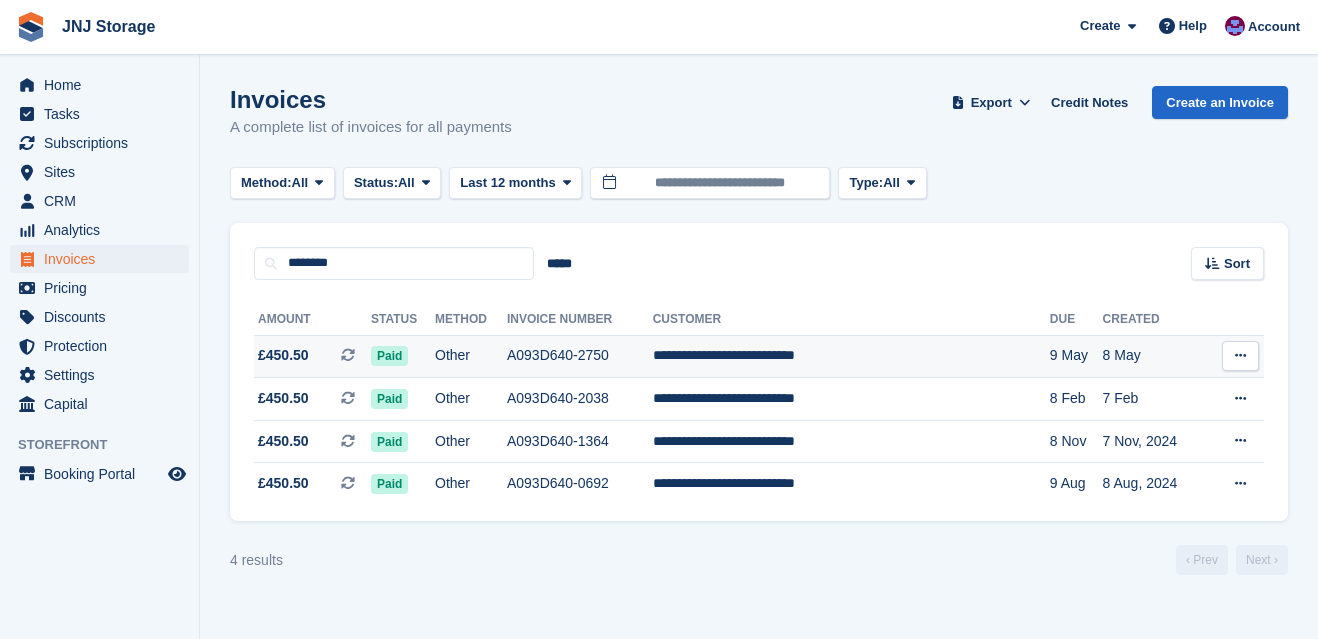 click on "£450.50" at bounding box center [283, 355] 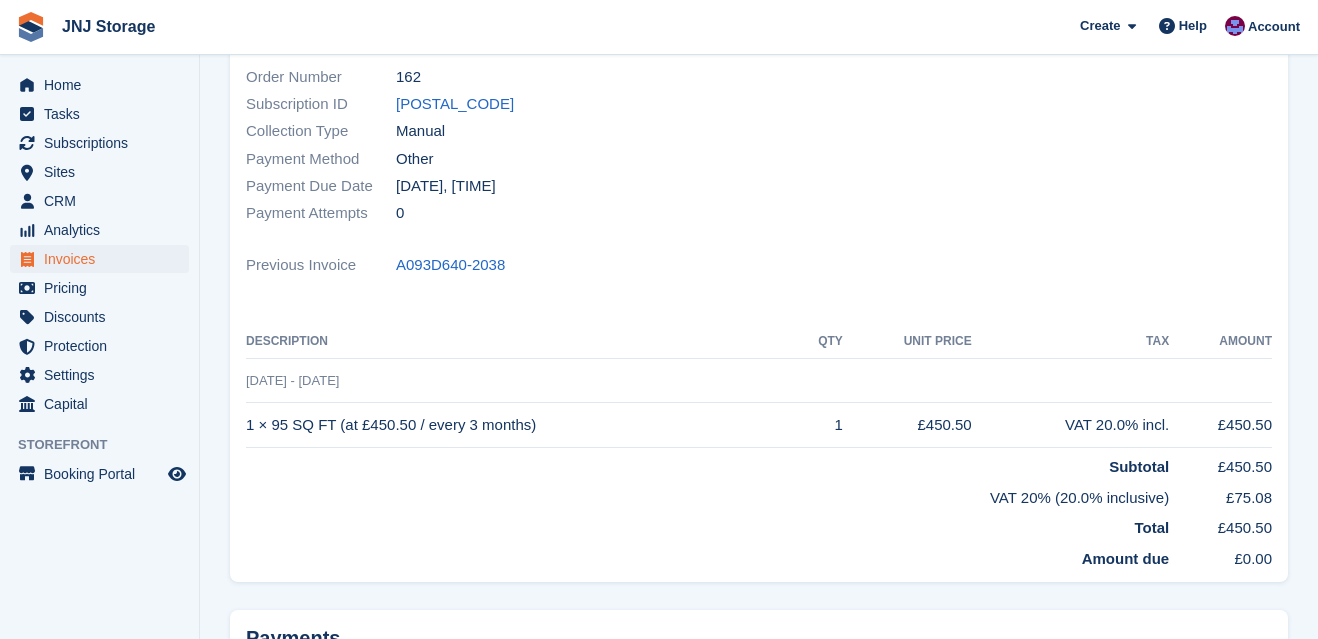 scroll, scrollTop: 0, scrollLeft: 0, axis: both 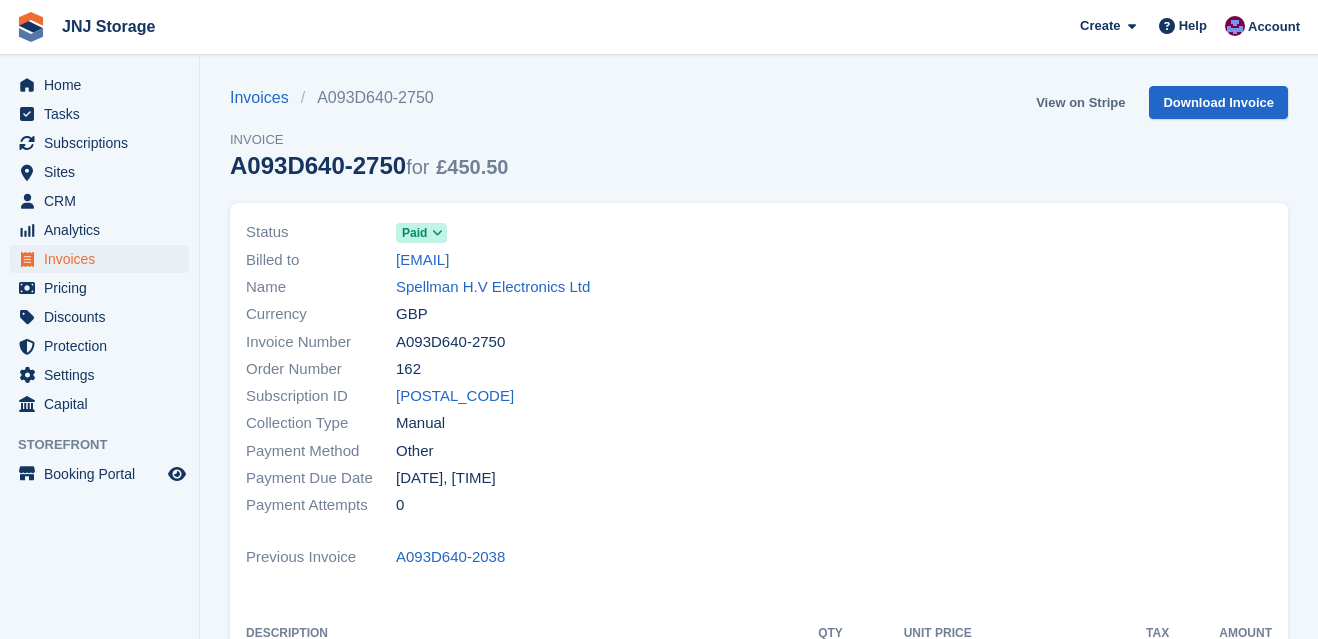 click on "View on Stripe" at bounding box center (1080, 102) 